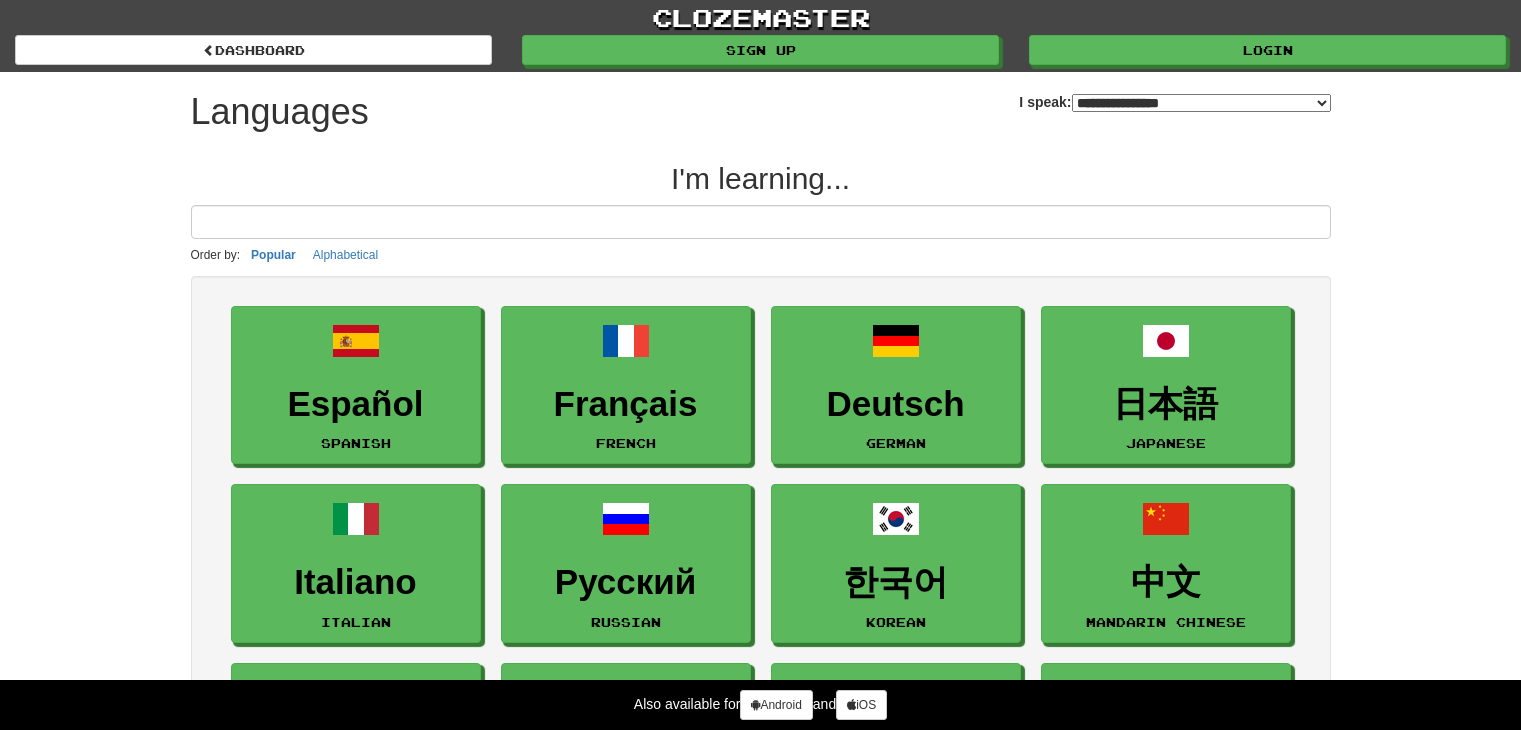 select on "*******" 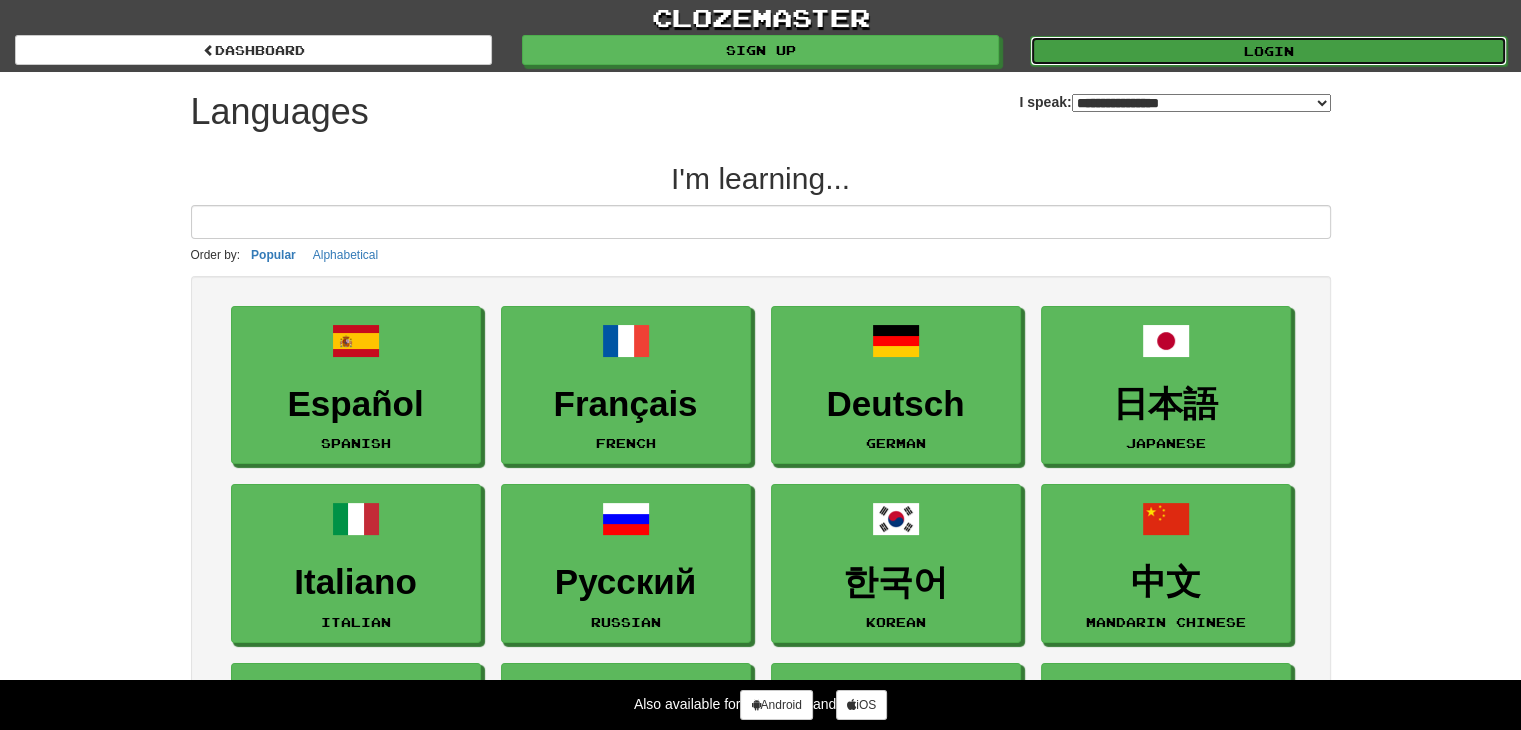 click on "Login" at bounding box center (1268, 51) 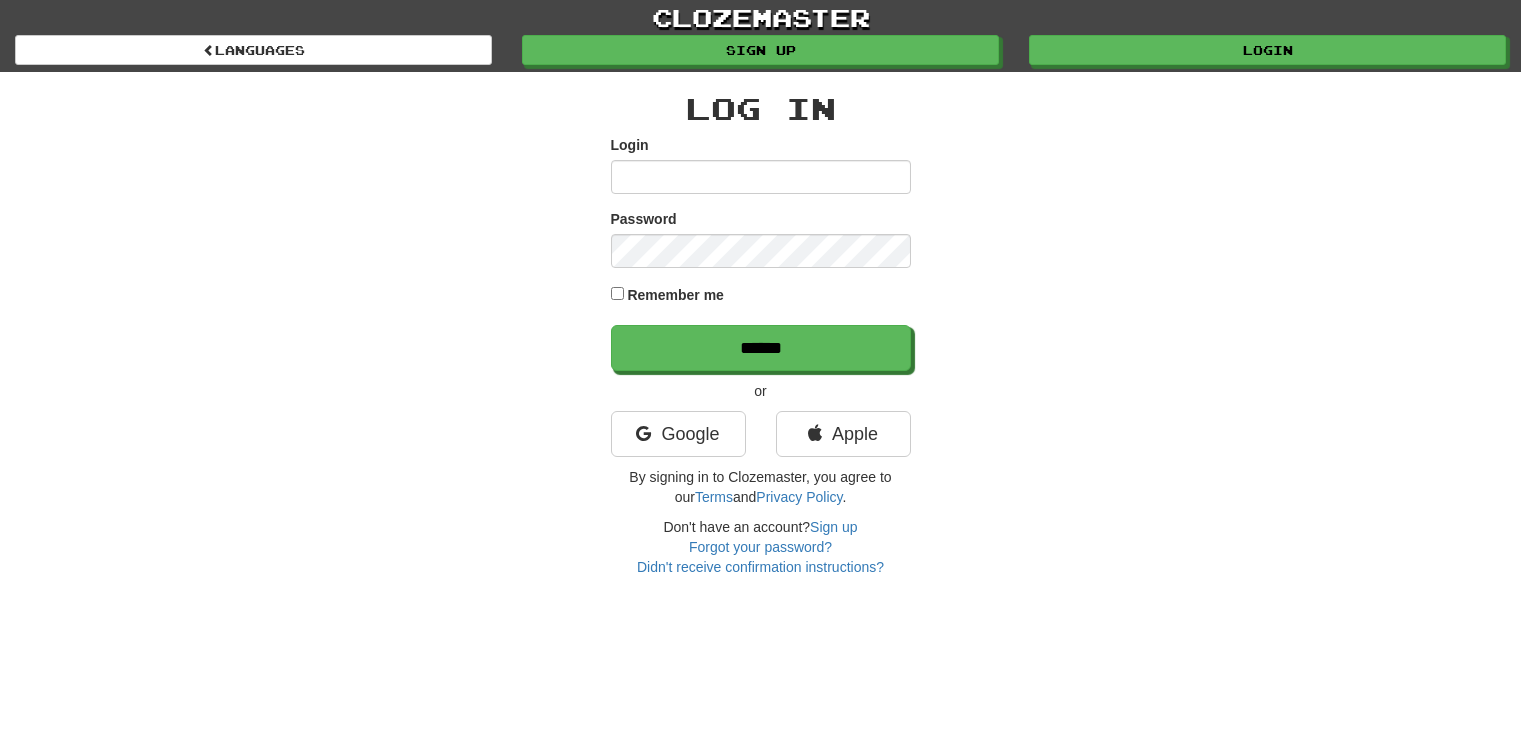 scroll, scrollTop: 0, scrollLeft: 0, axis: both 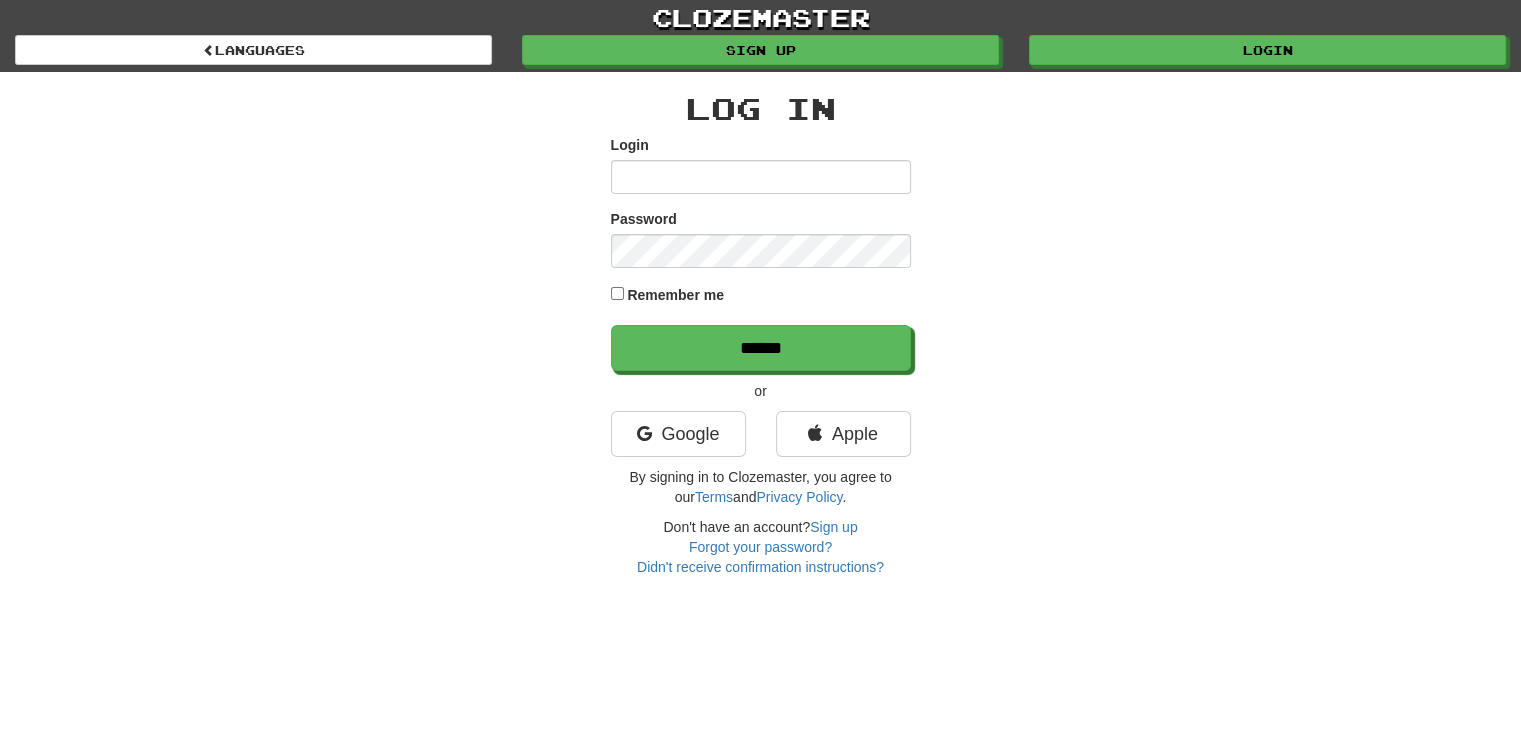 click on "Login" at bounding box center (761, 177) 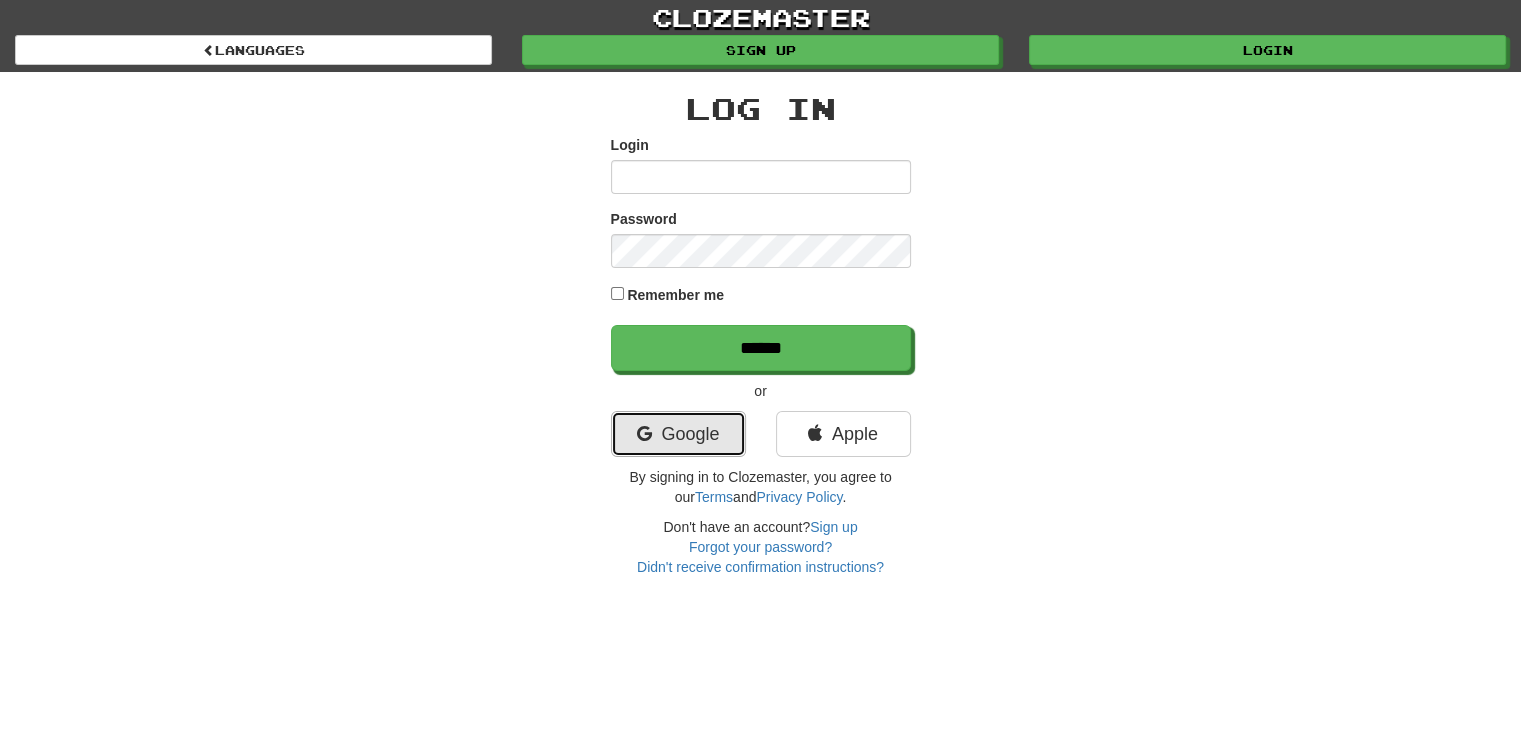 click on "Google" at bounding box center (678, 434) 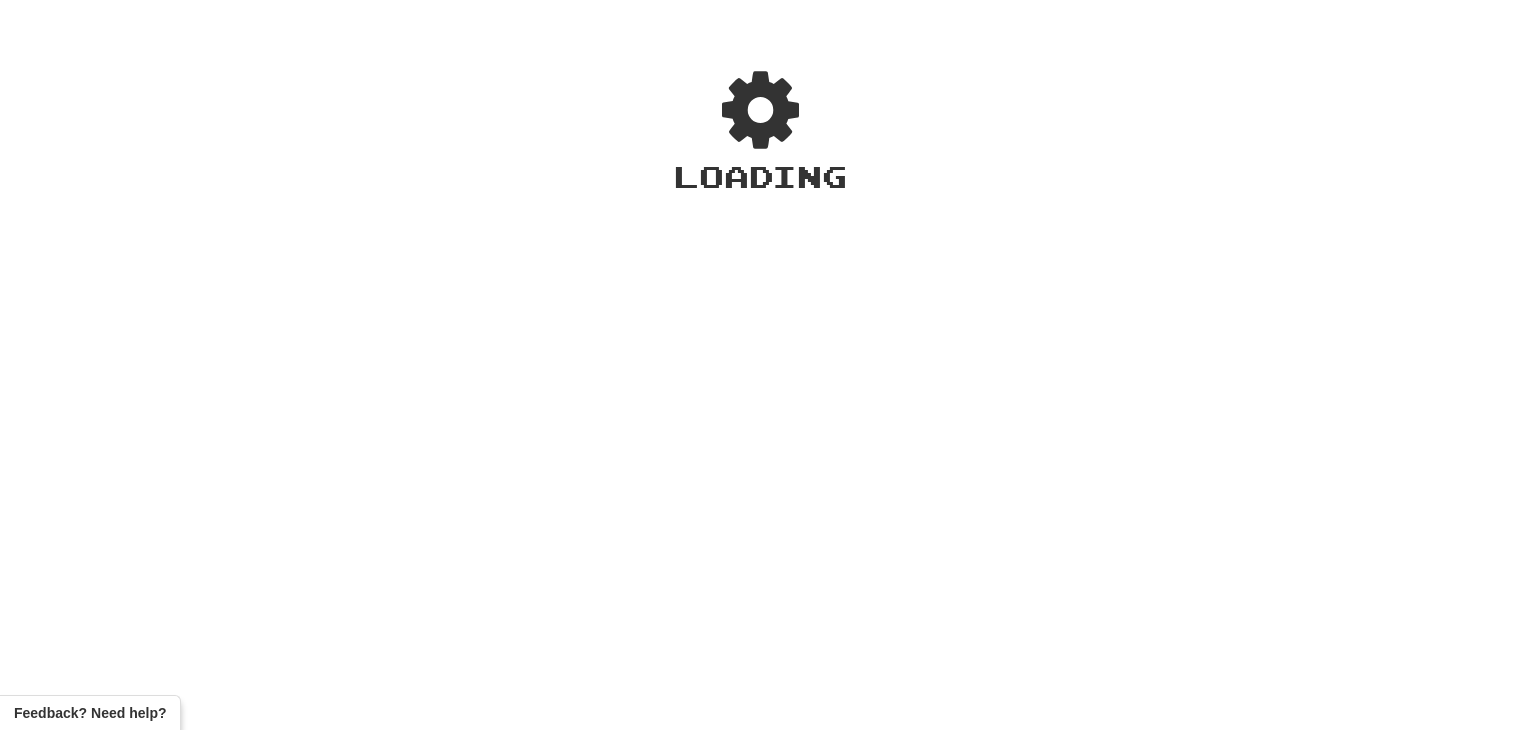 scroll, scrollTop: 0, scrollLeft: 0, axis: both 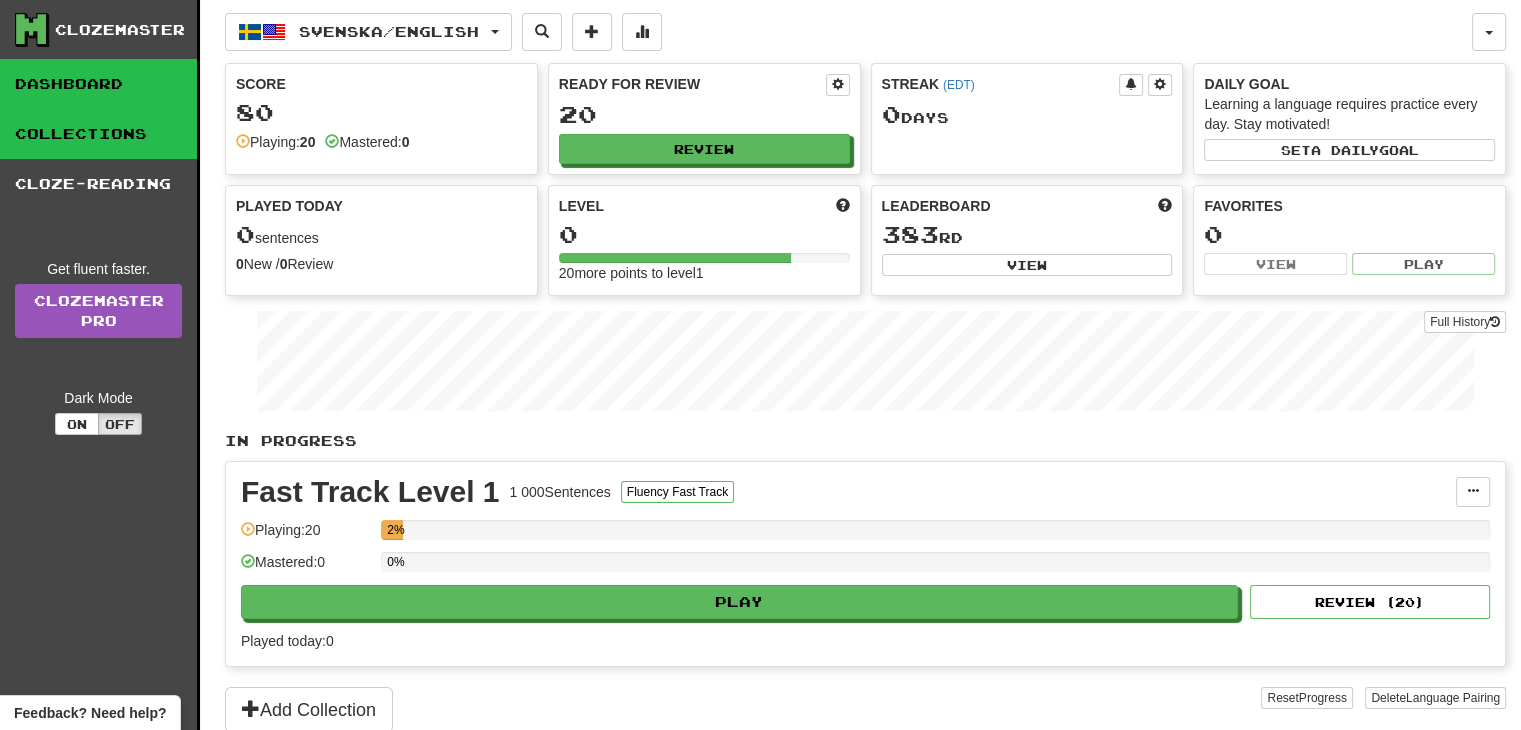 click on "Collections" at bounding box center [98, 134] 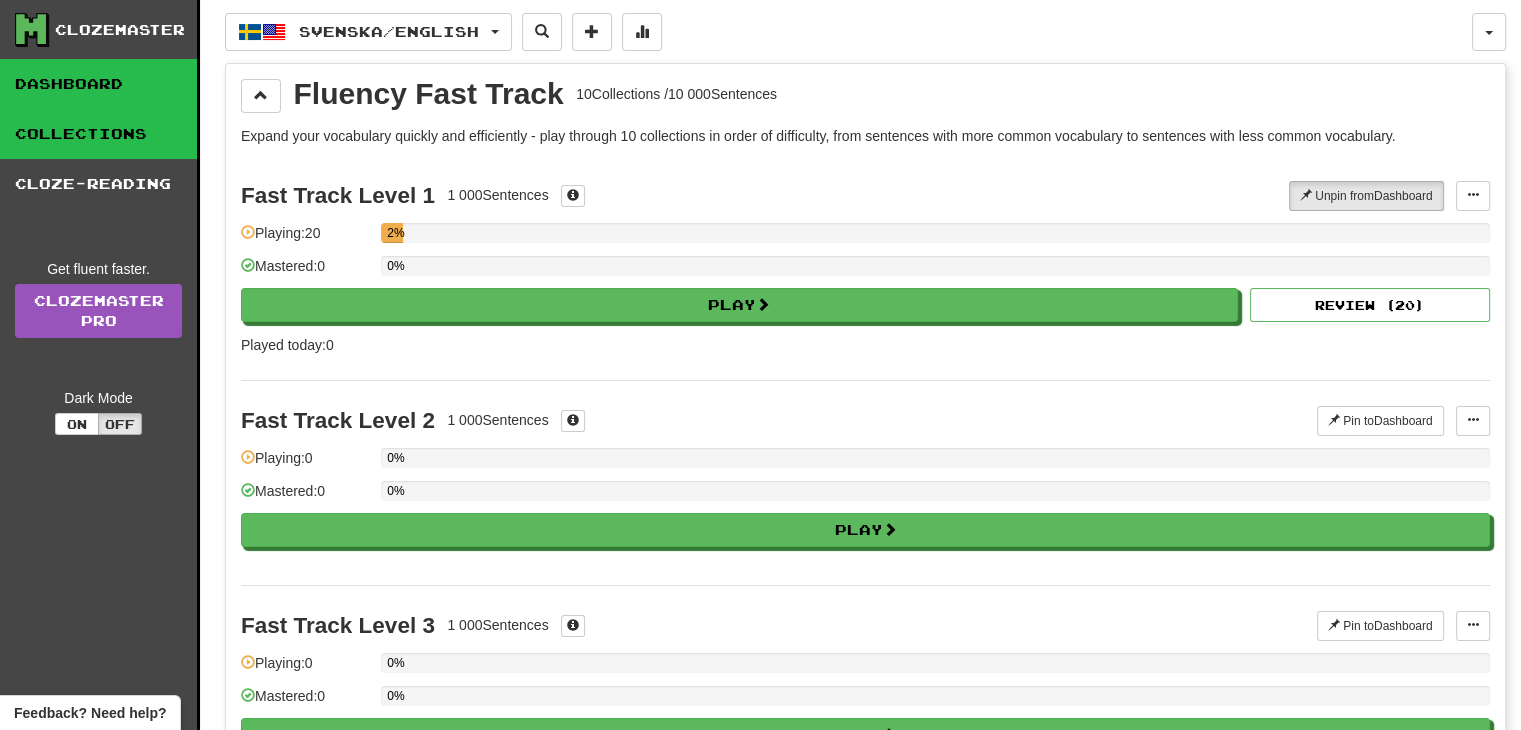 click on "Dashboard" at bounding box center (98, 84) 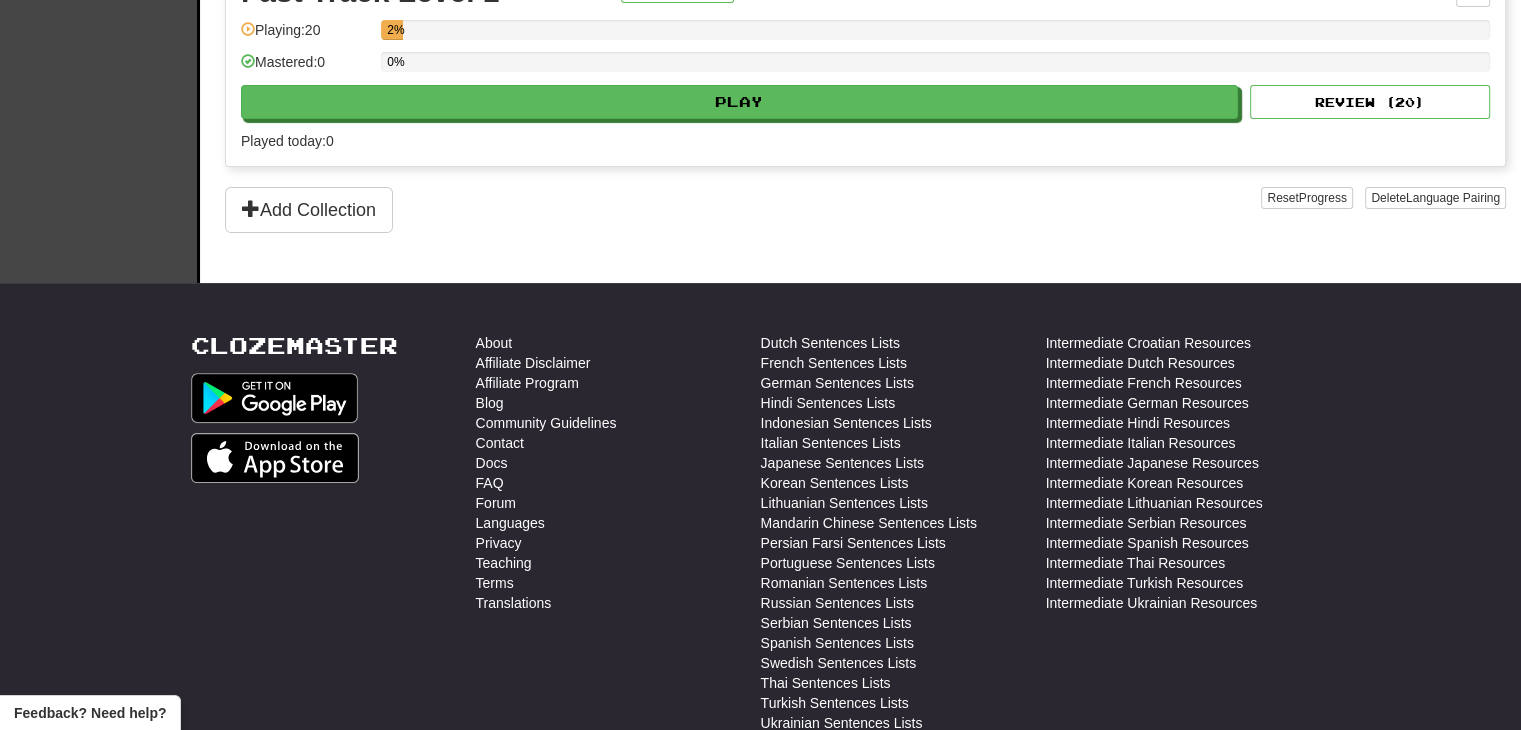 scroll, scrollTop: 0, scrollLeft: 0, axis: both 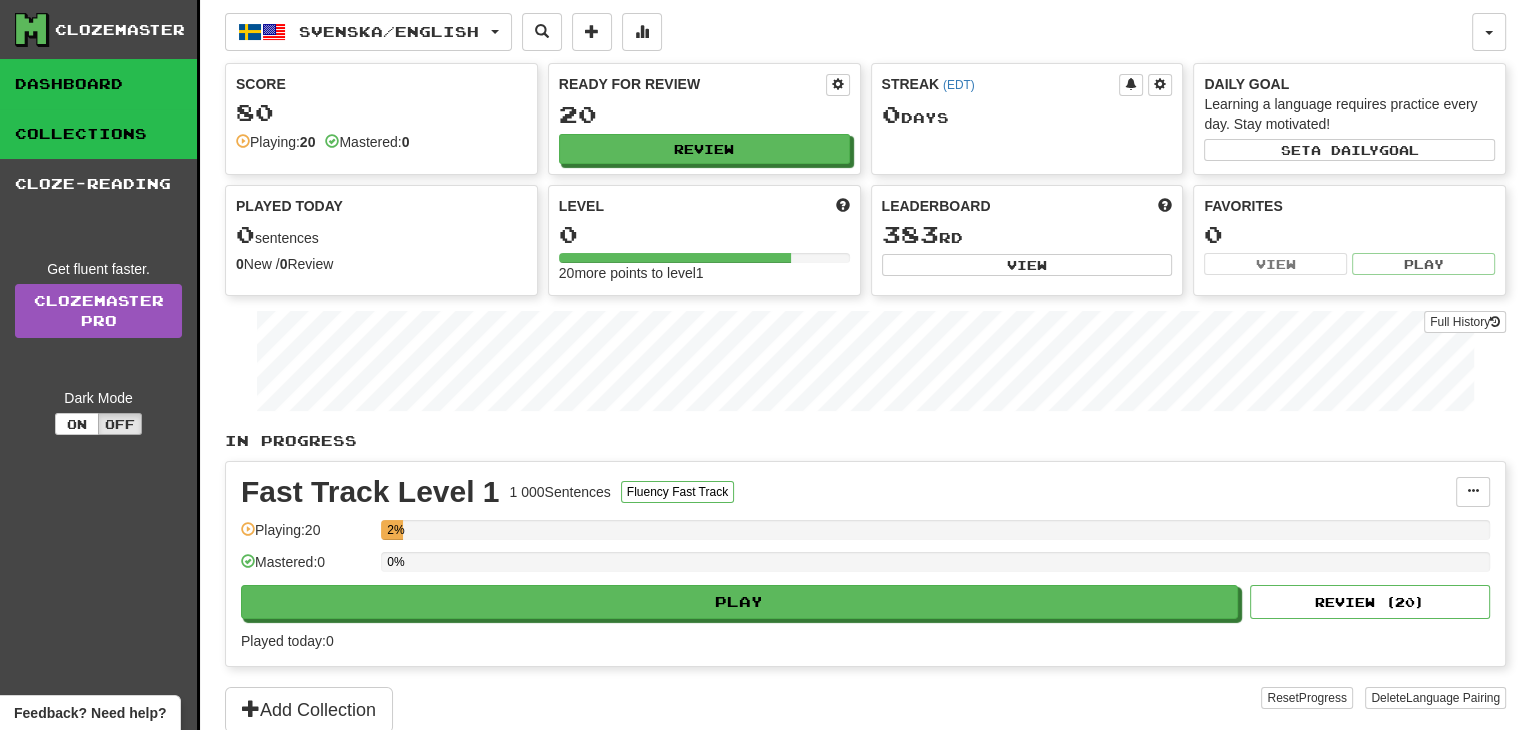 click on "Collections" at bounding box center (98, 134) 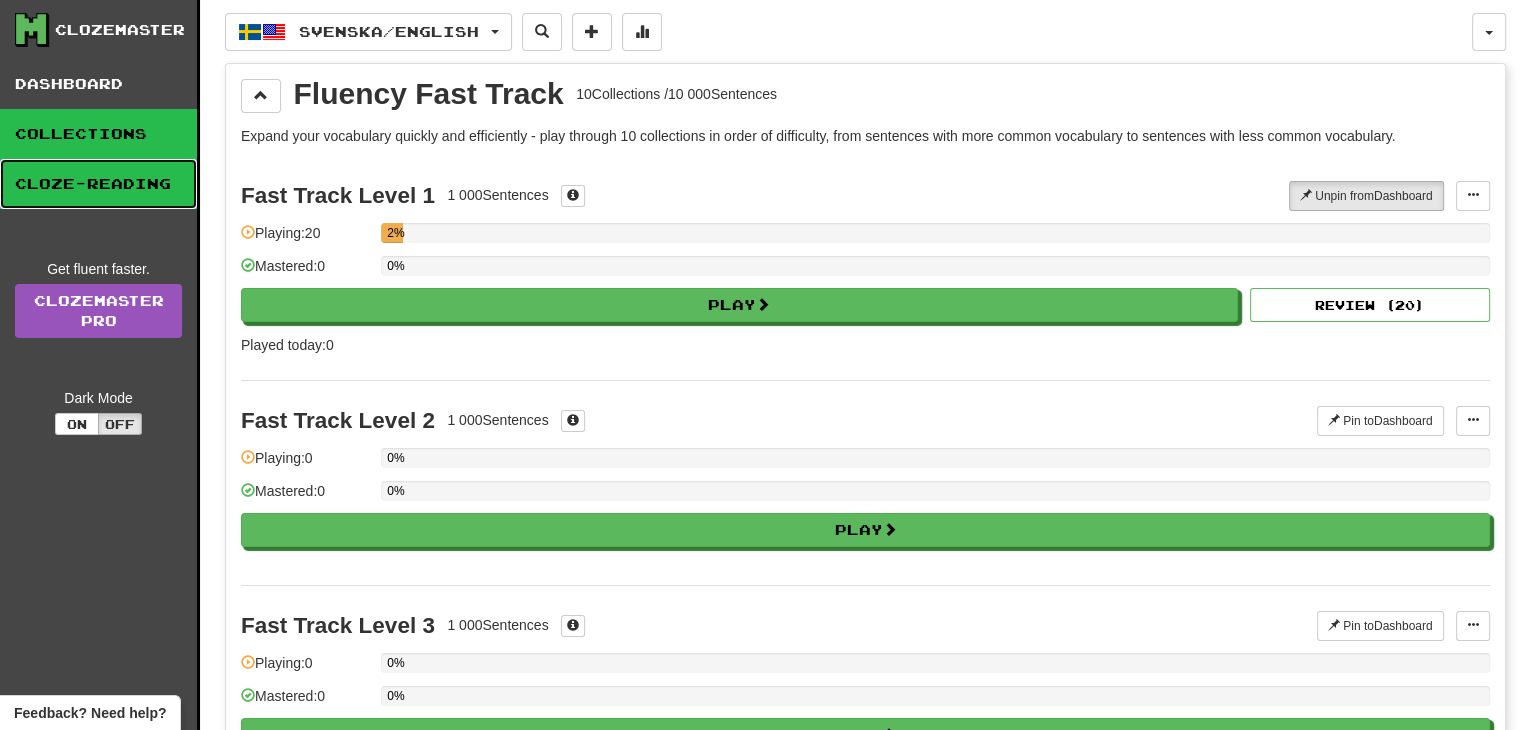 click on "Cloze-Reading" at bounding box center (98, 184) 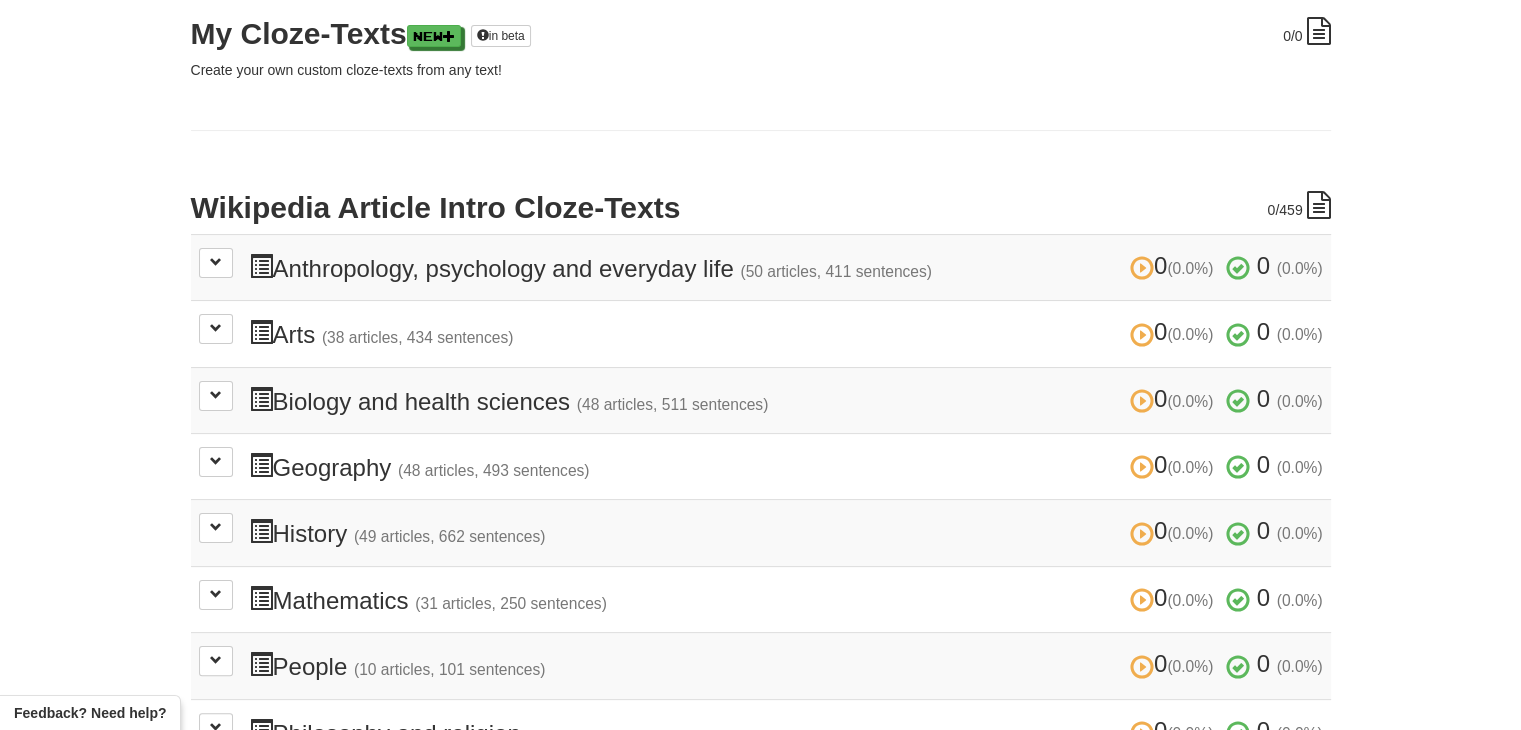 scroll, scrollTop: 300, scrollLeft: 0, axis: vertical 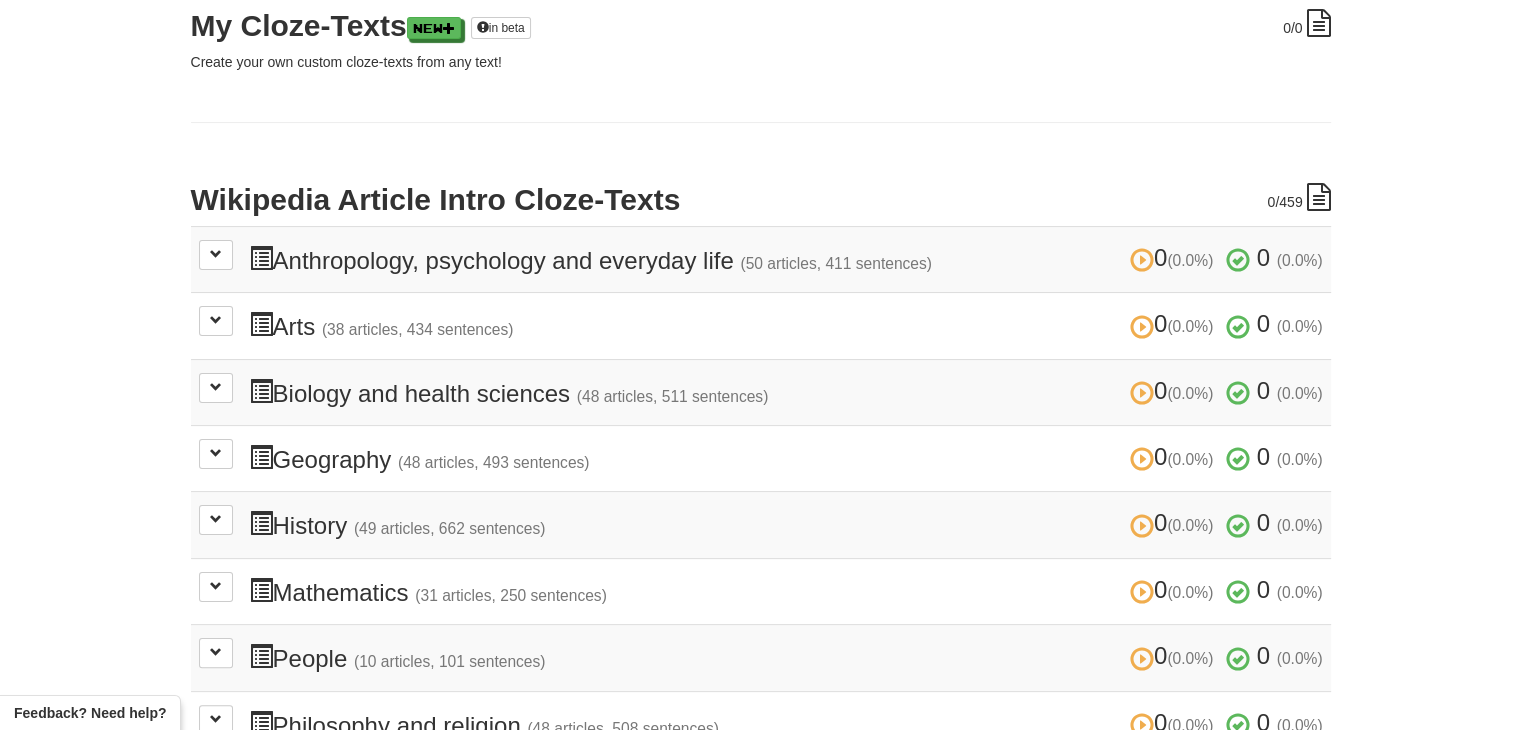 click on "0
(0.0%)
0
(0.0%)
Anthropology, psychology and everyday life
(50 articles, 411 sentences)
0
(0.0%)
0
(0.0%)" at bounding box center (786, 259) 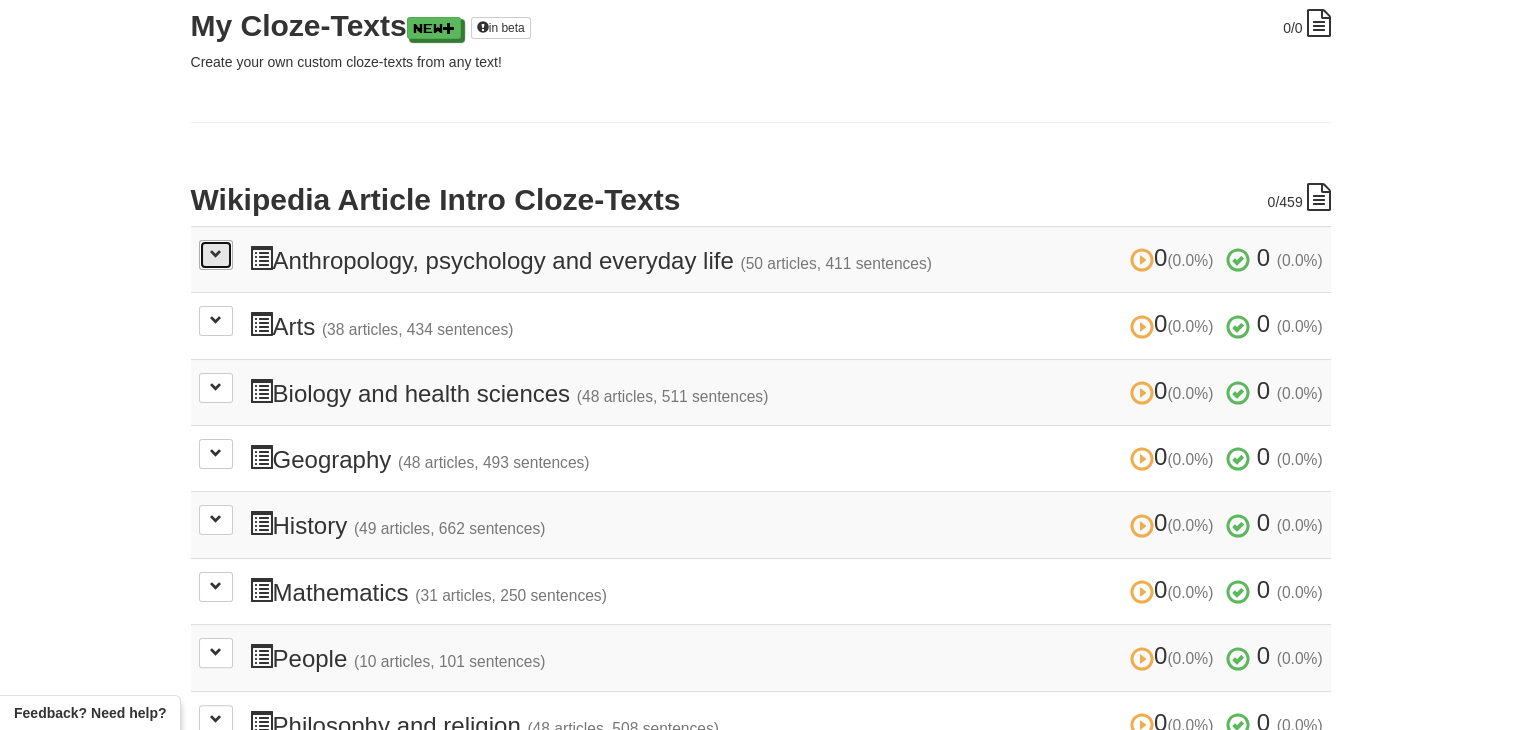 click at bounding box center (216, 255) 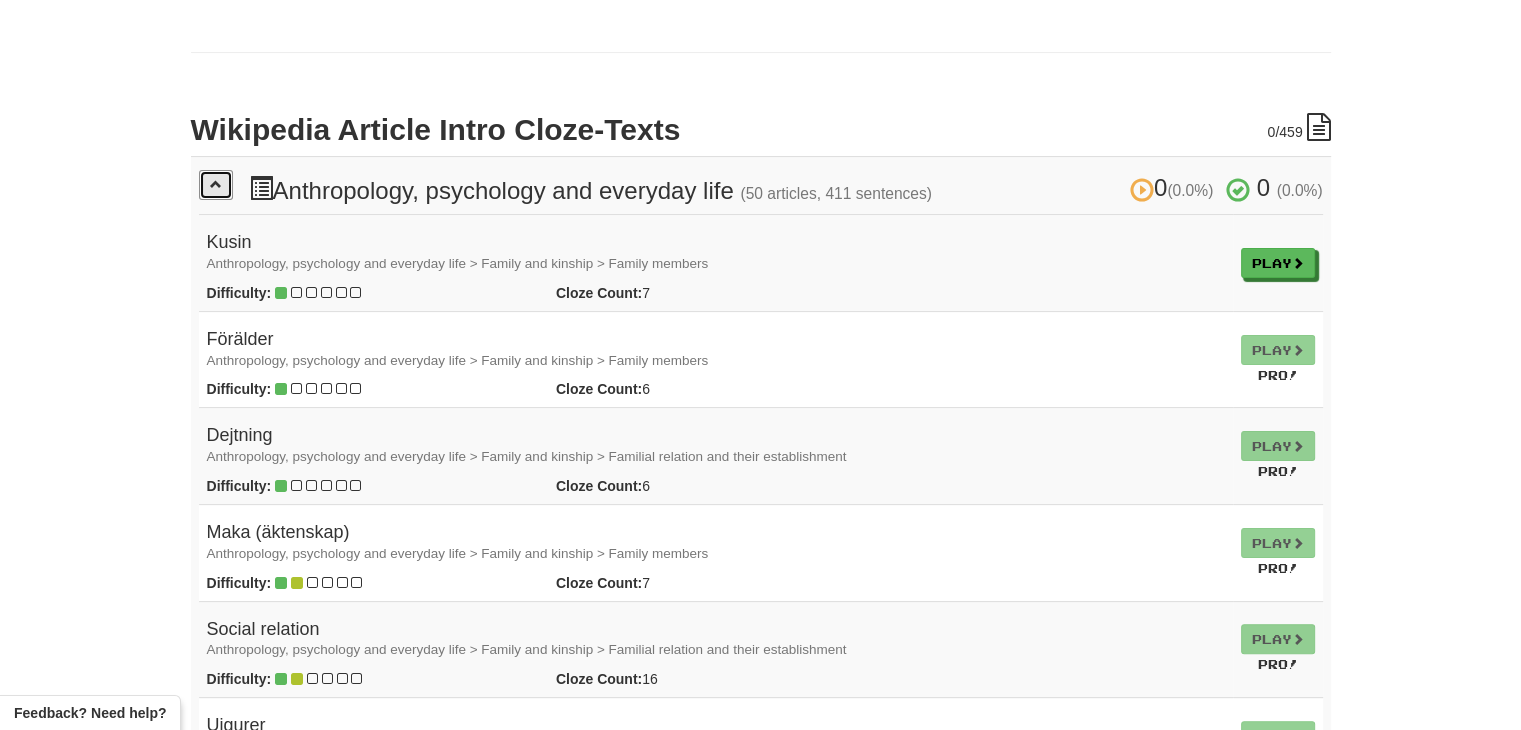 scroll, scrollTop: 400, scrollLeft: 0, axis: vertical 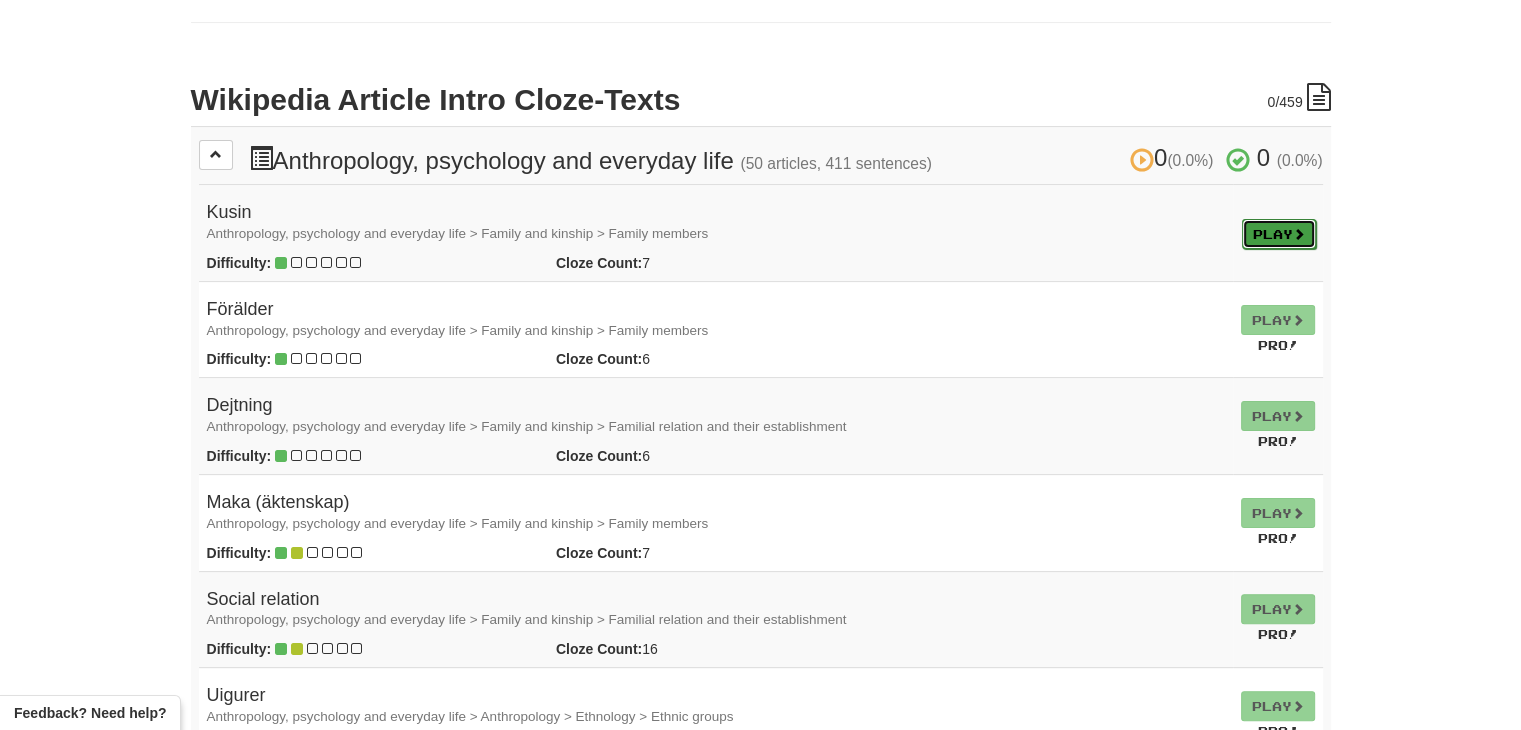 click on "Play" at bounding box center (1279, 234) 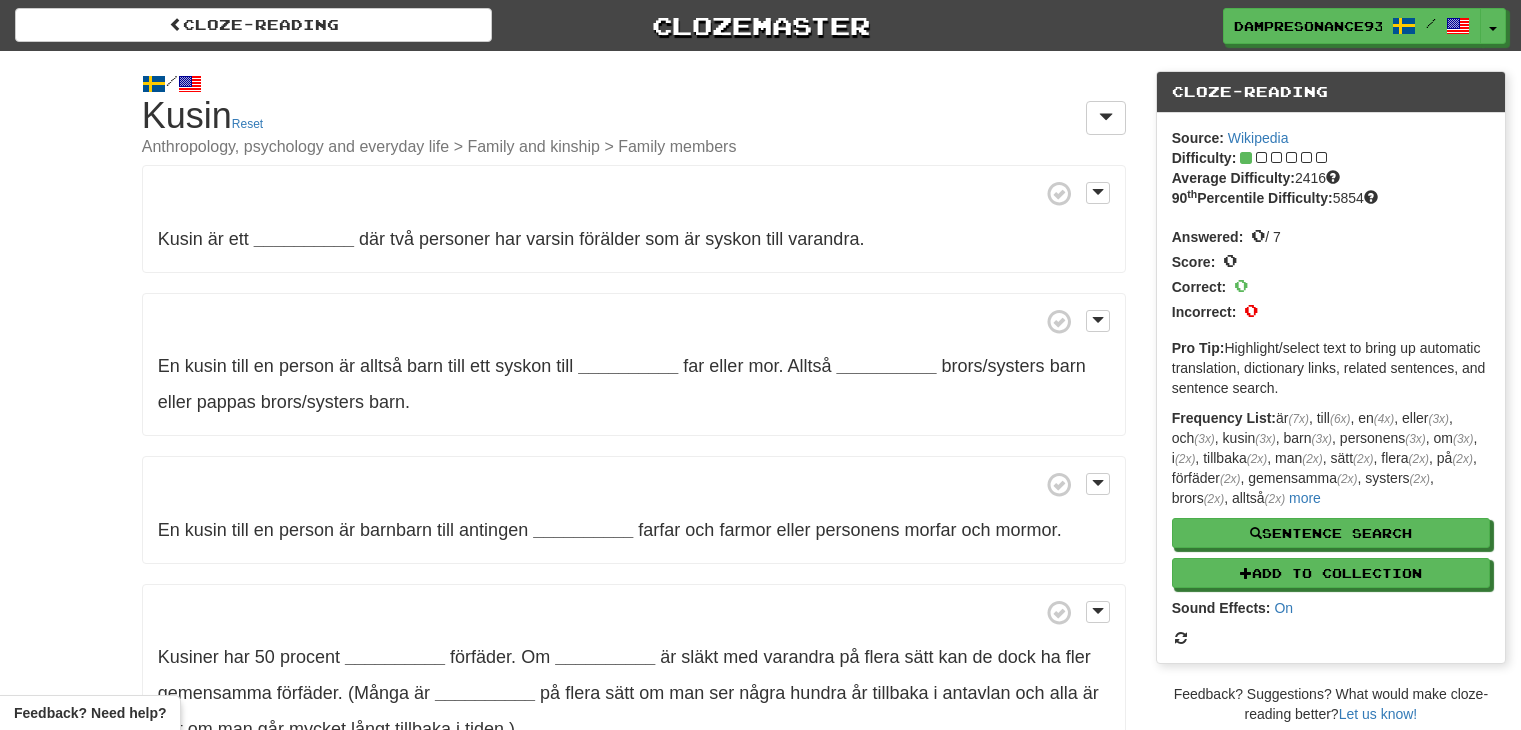 scroll, scrollTop: 0, scrollLeft: 0, axis: both 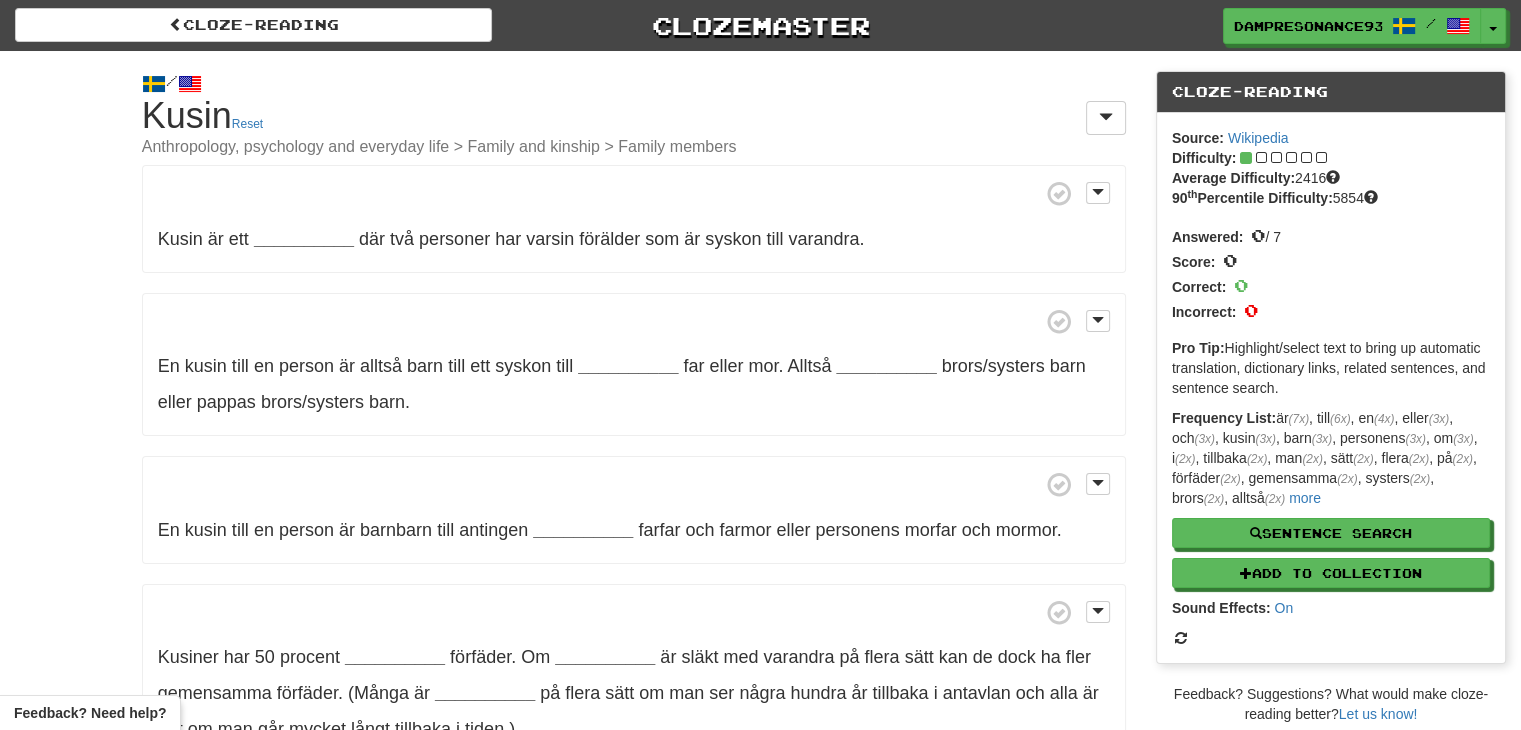 click on "Kusin   är   ett
[RELATIONSHIP]
där   två   personer   har   varsin   förälder   som   är   syskon   till   varandra ." at bounding box center (634, 219) 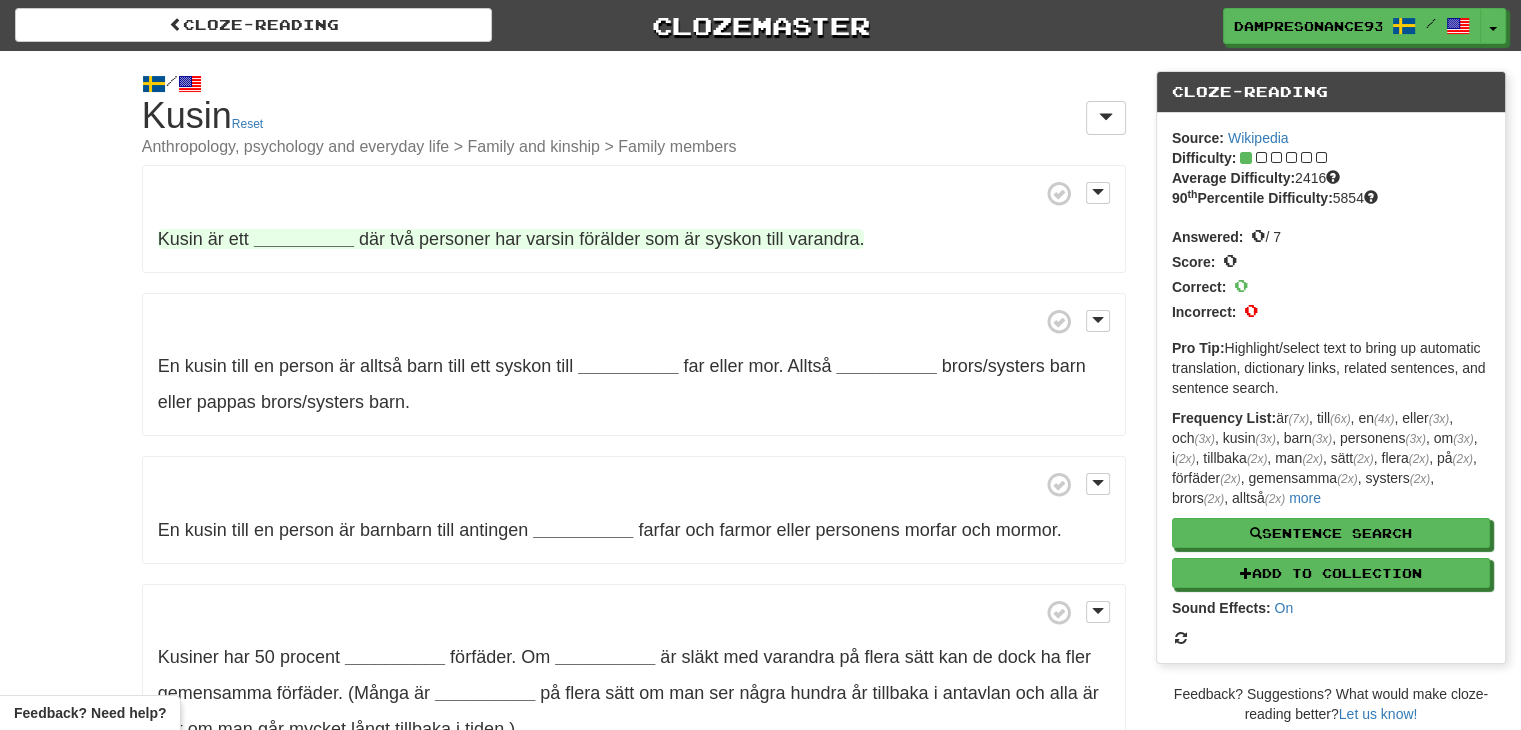 click on "__________" at bounding box center (304, 239) 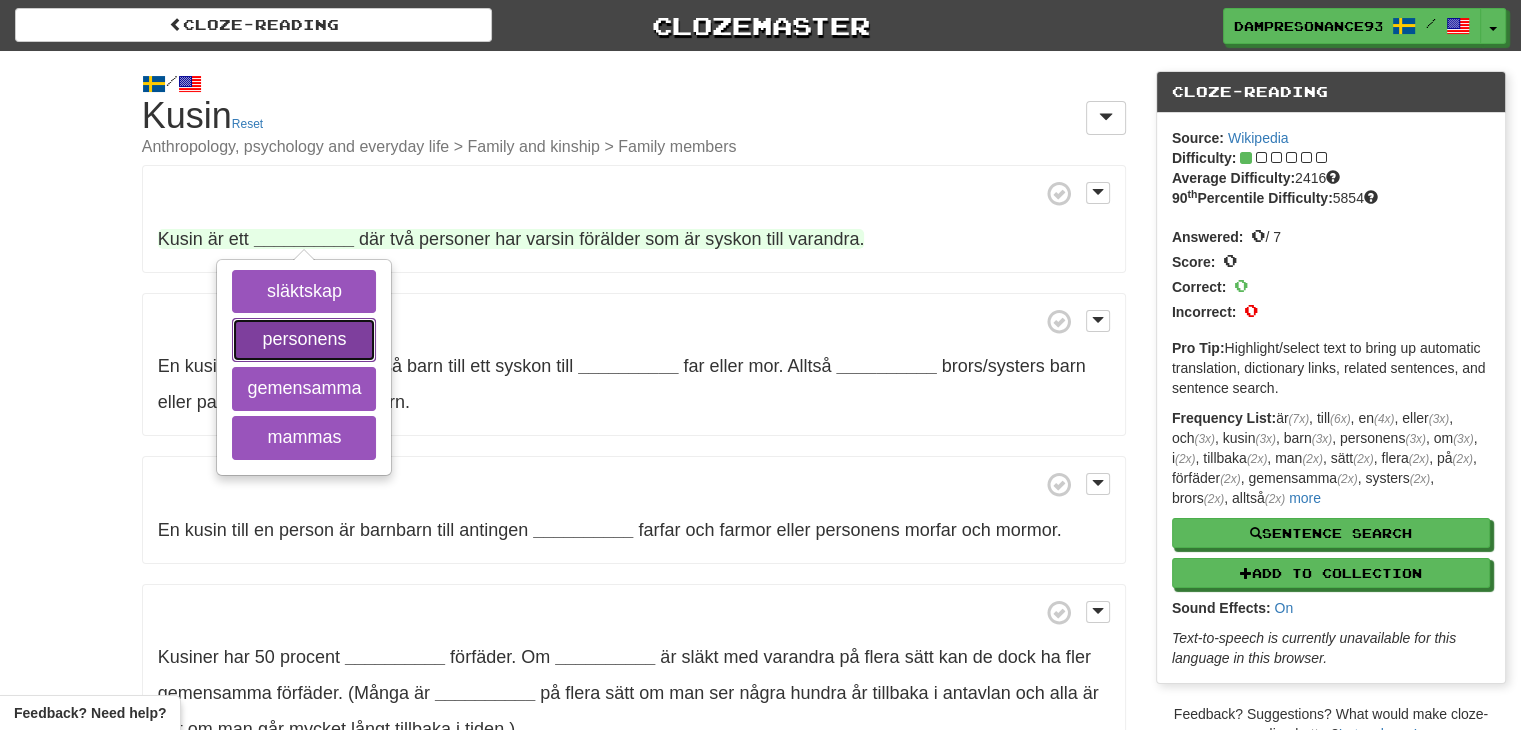 click on "personens" at bounding box center (304, 340) 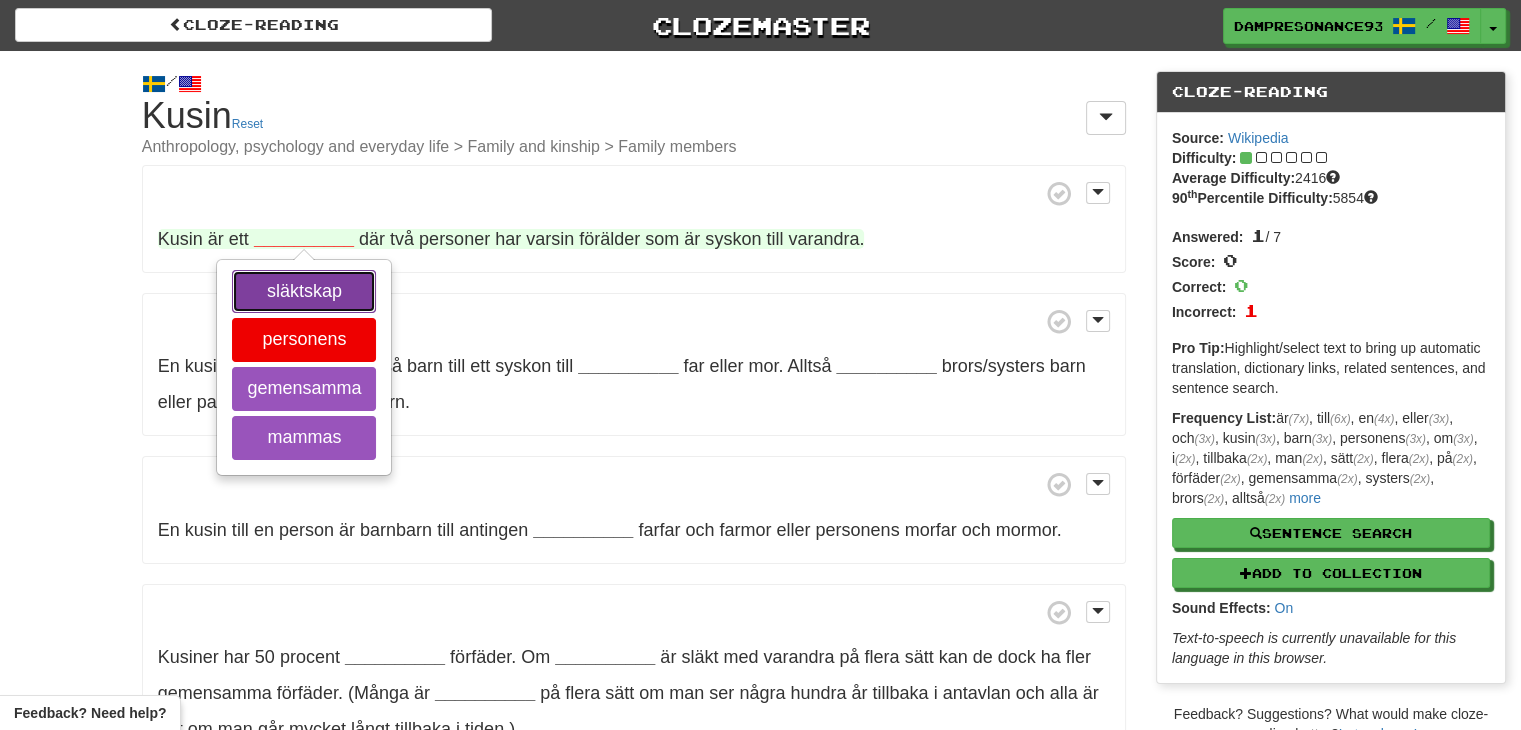 click on "släktskap" at bounding box center [304, 292] 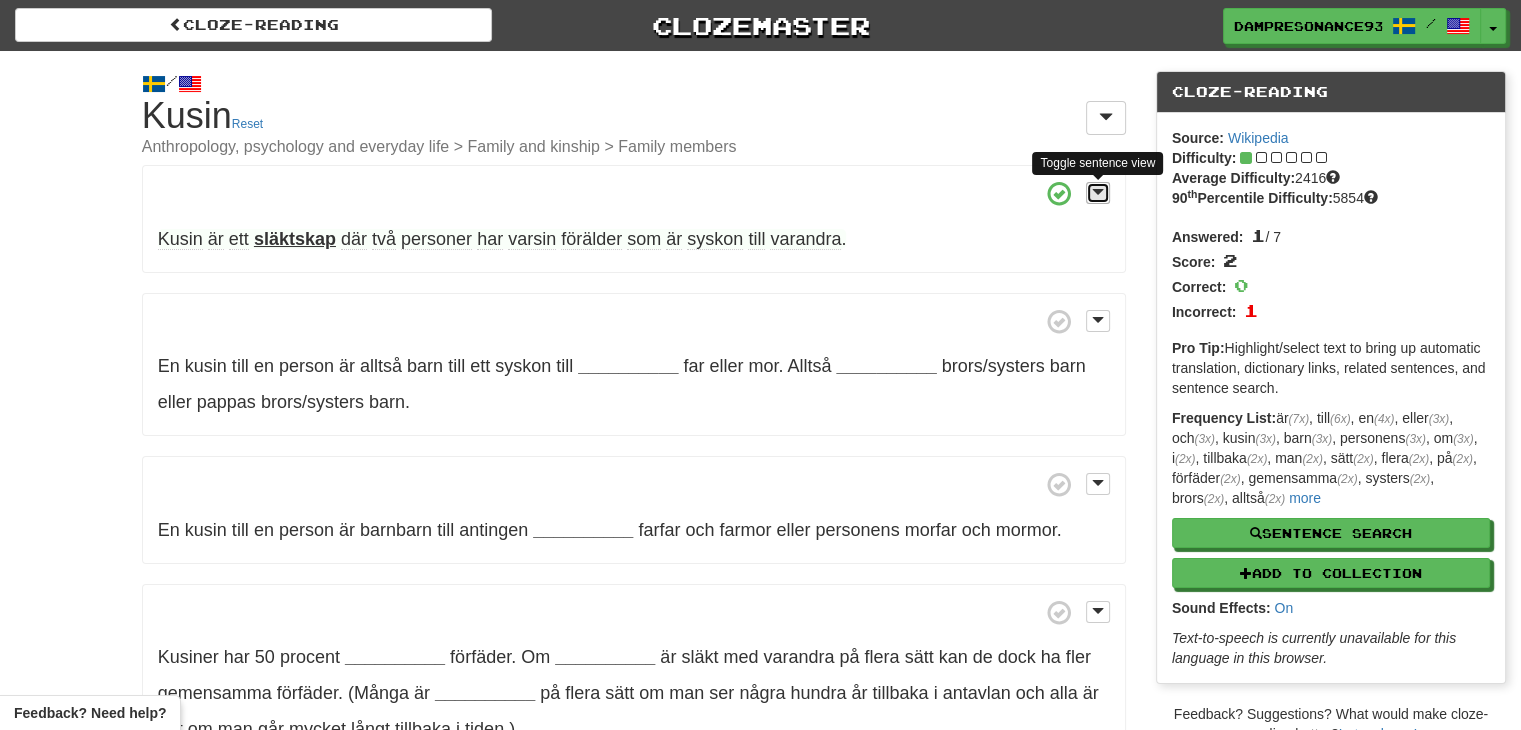 click at bounding box center (1098, 193) 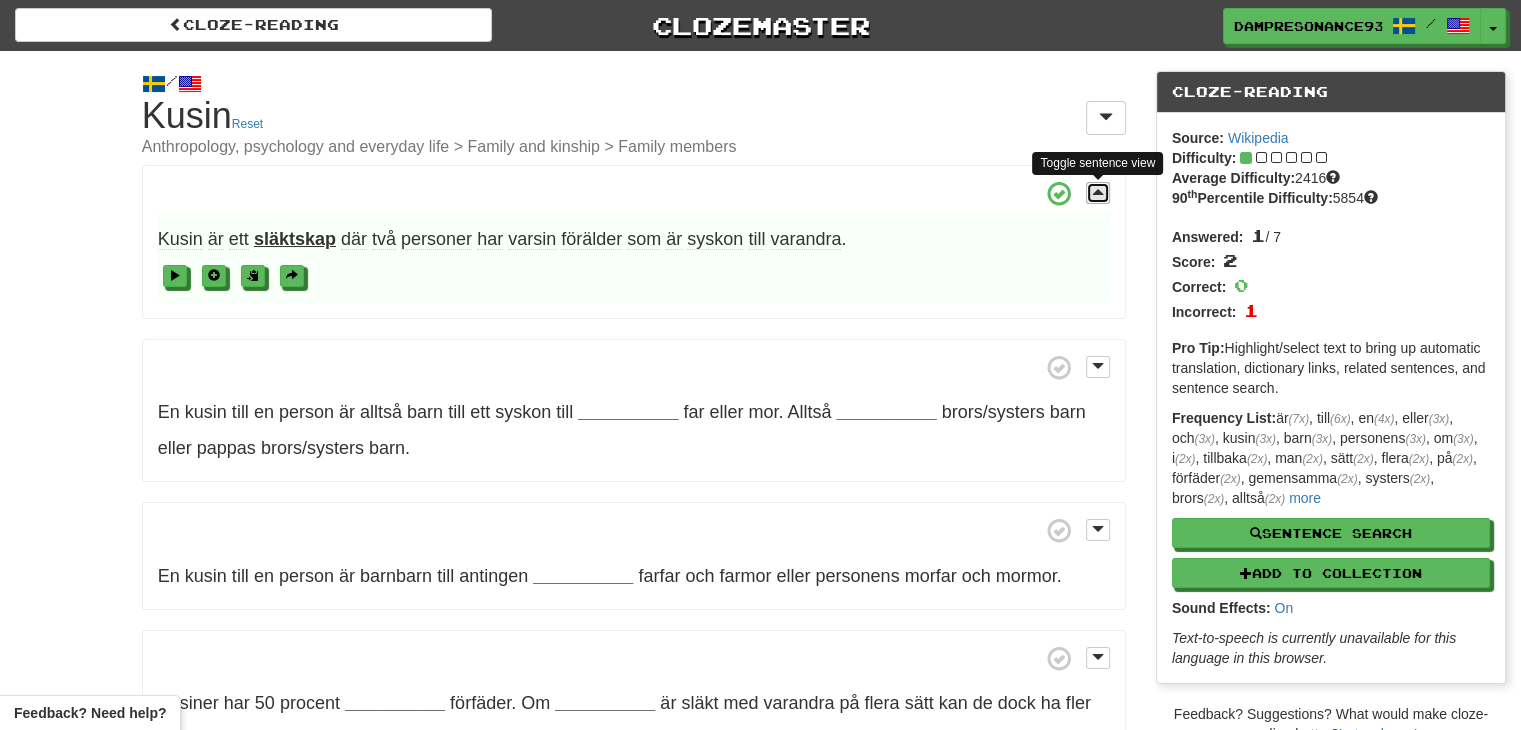click at bounding box center (1098, 193) 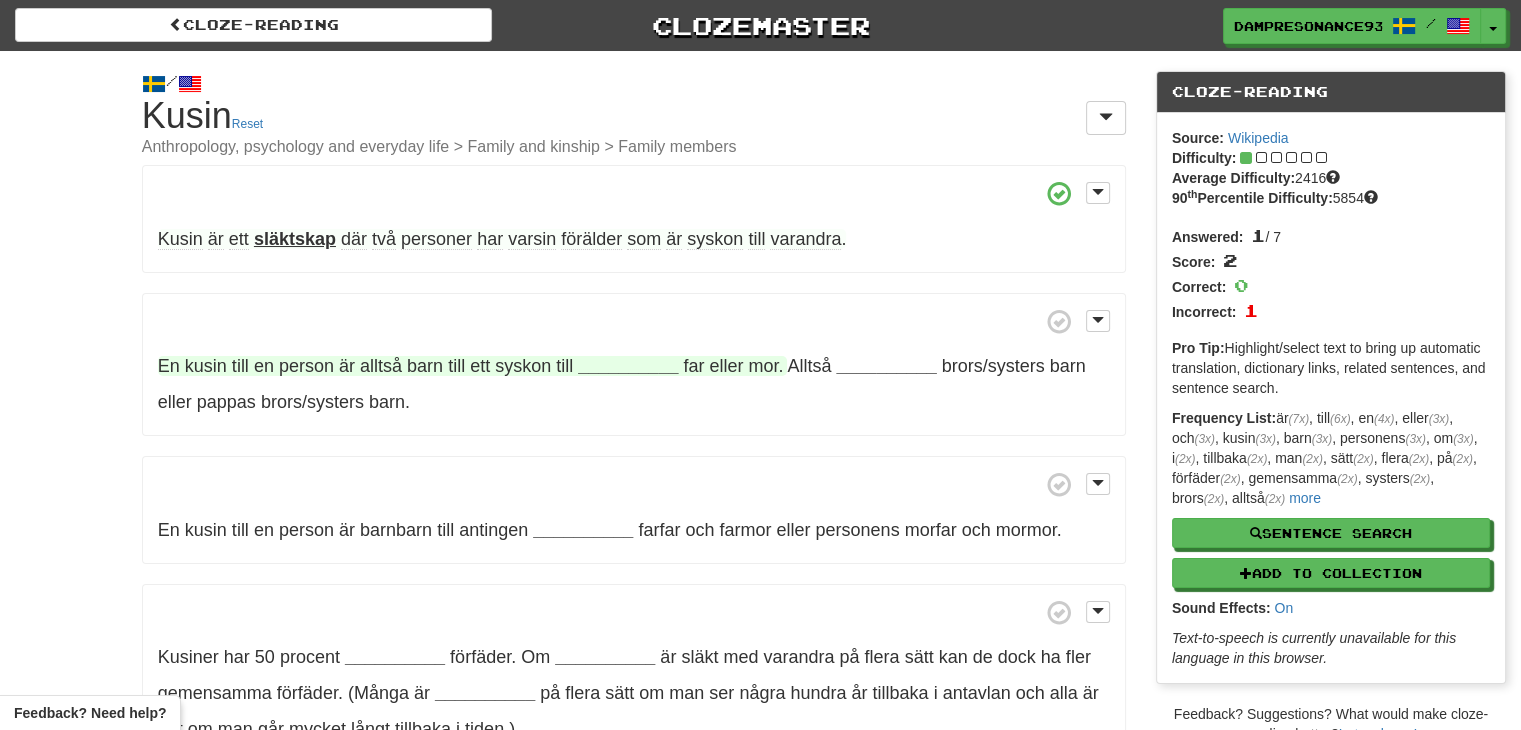 click on "__________" at bounding box center (628, 366) 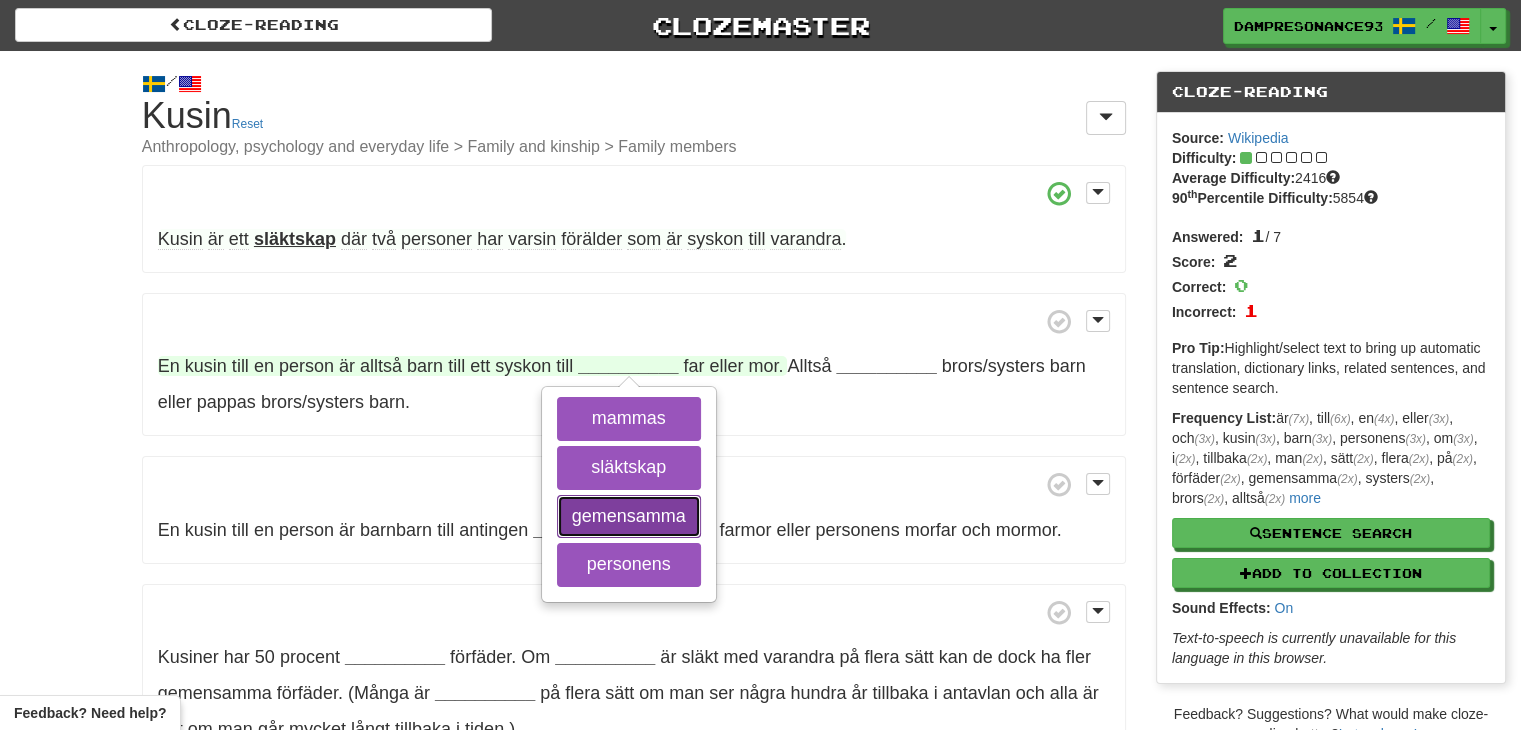 click on "gemensamma" at bounding box center (629, 517) 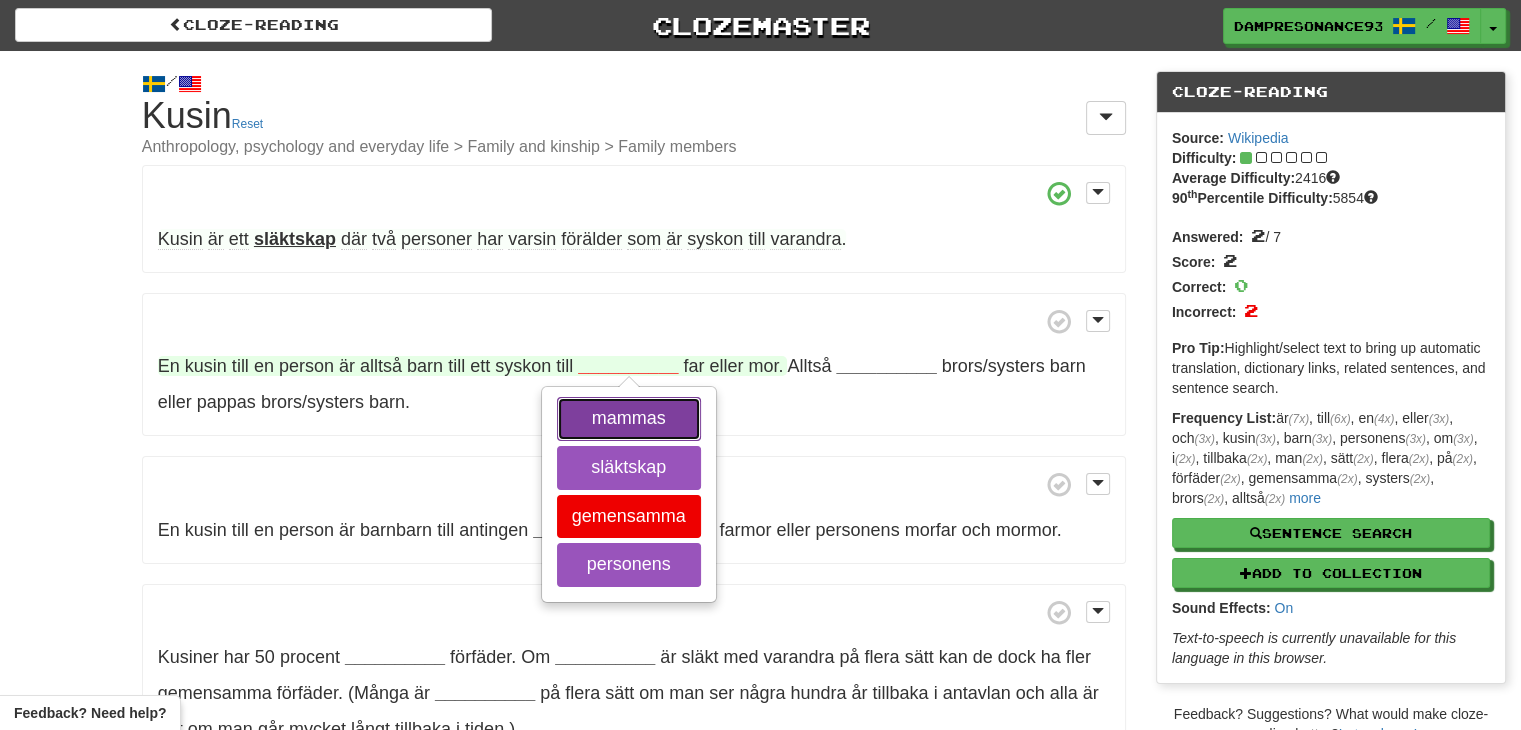 click on "mammas" at bounding box center [629, 419] 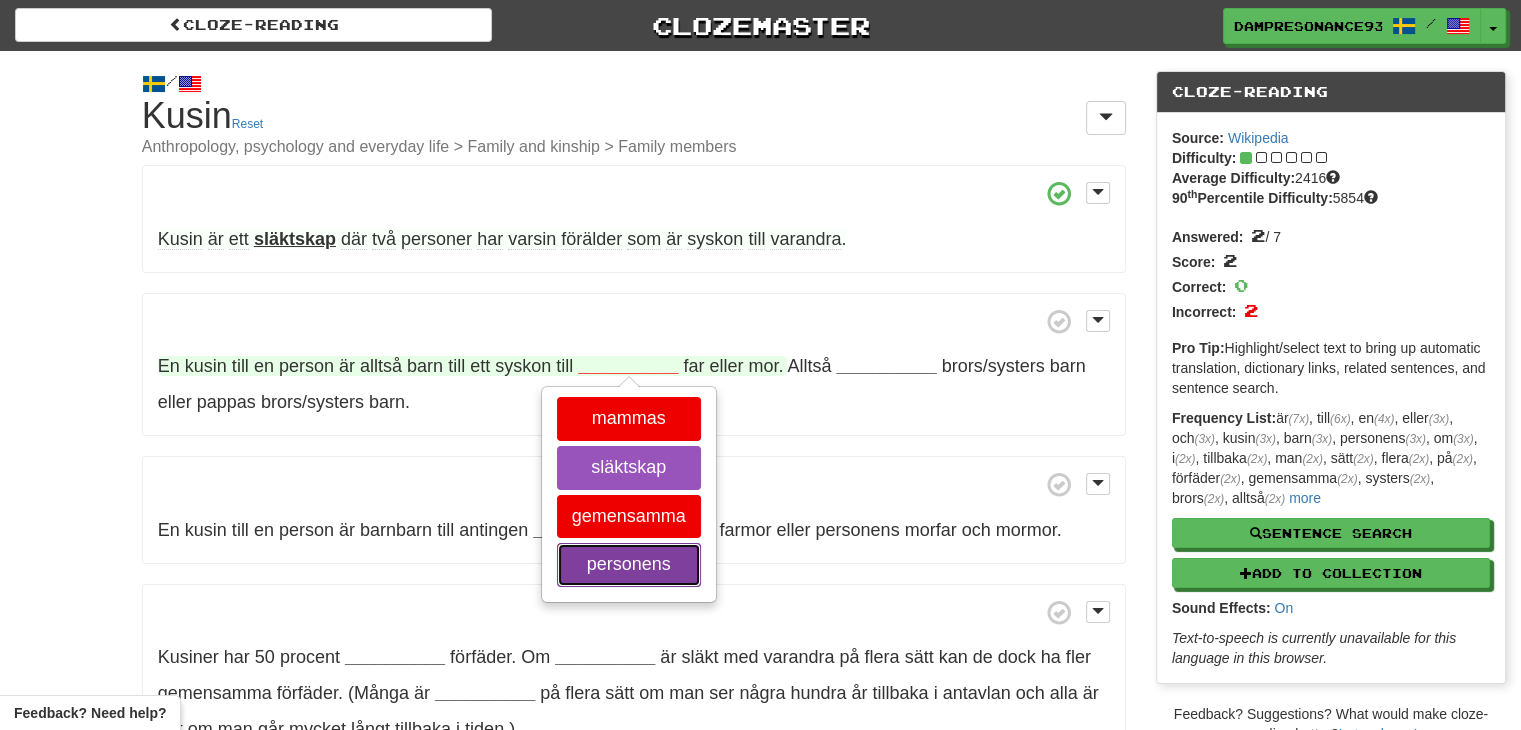 click on "personens" at bounding box center [629, 565] 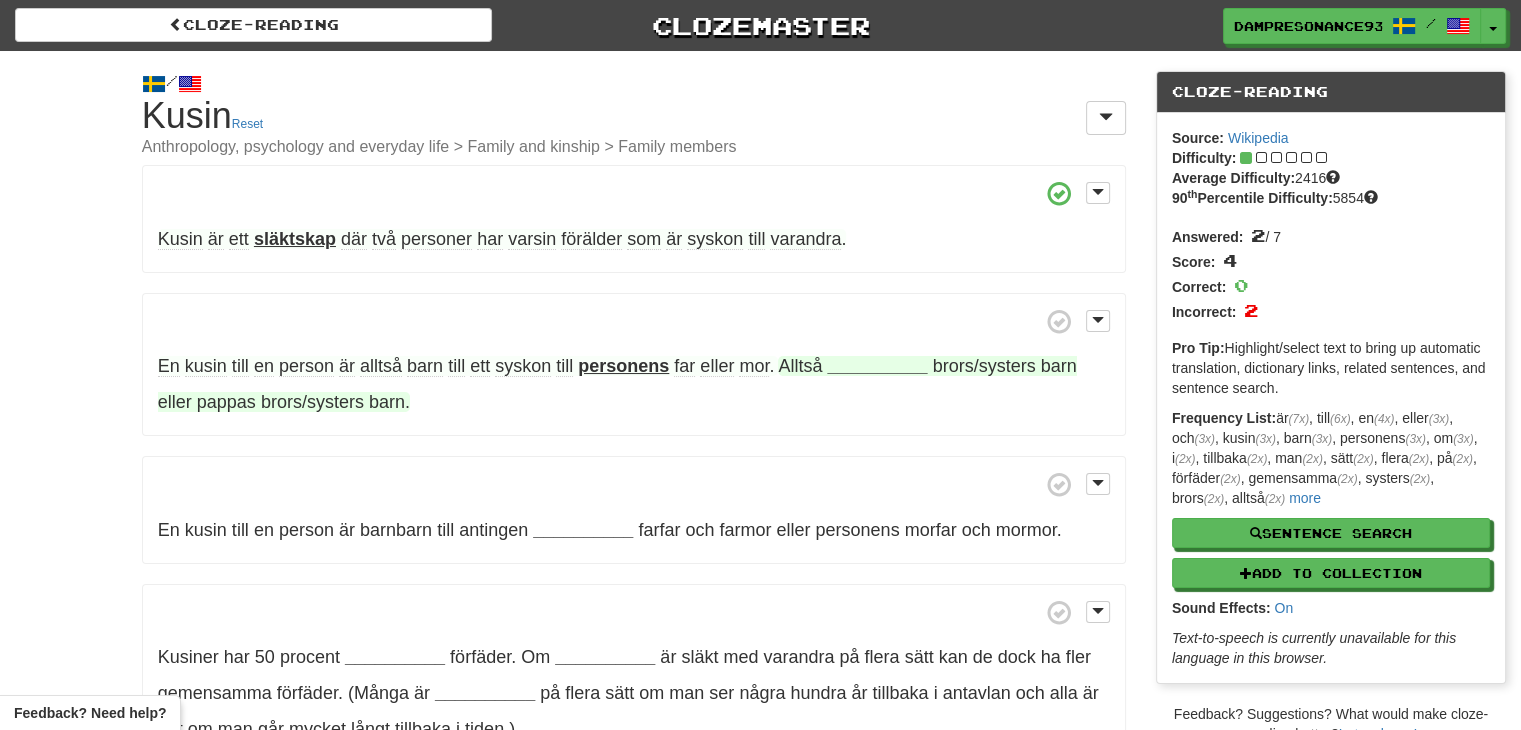 click on "__________" at bounding box center (877, 366) 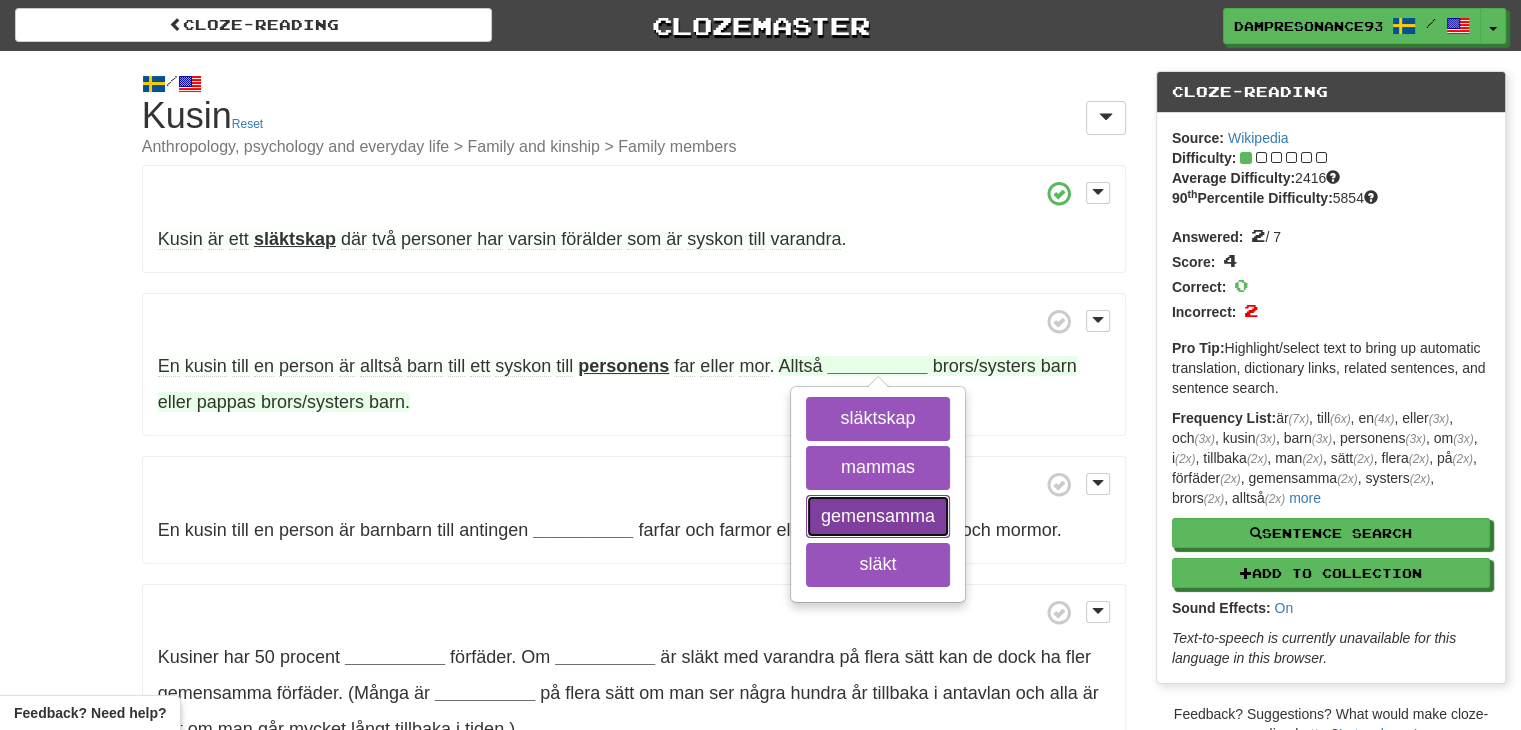 click on "gemensamma" at bounding box center (878, 517) 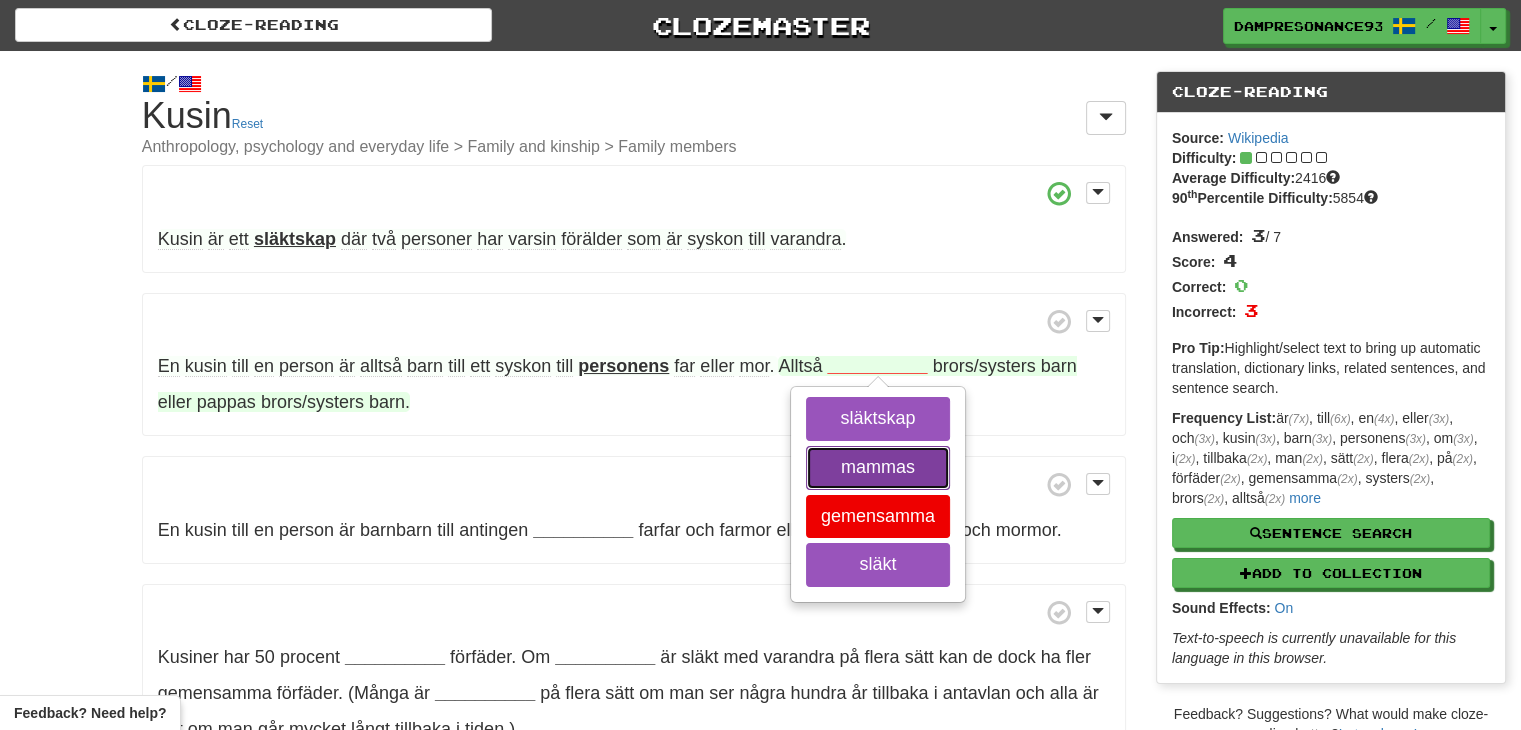 click on "mammas" at bounding box center (878, 468) 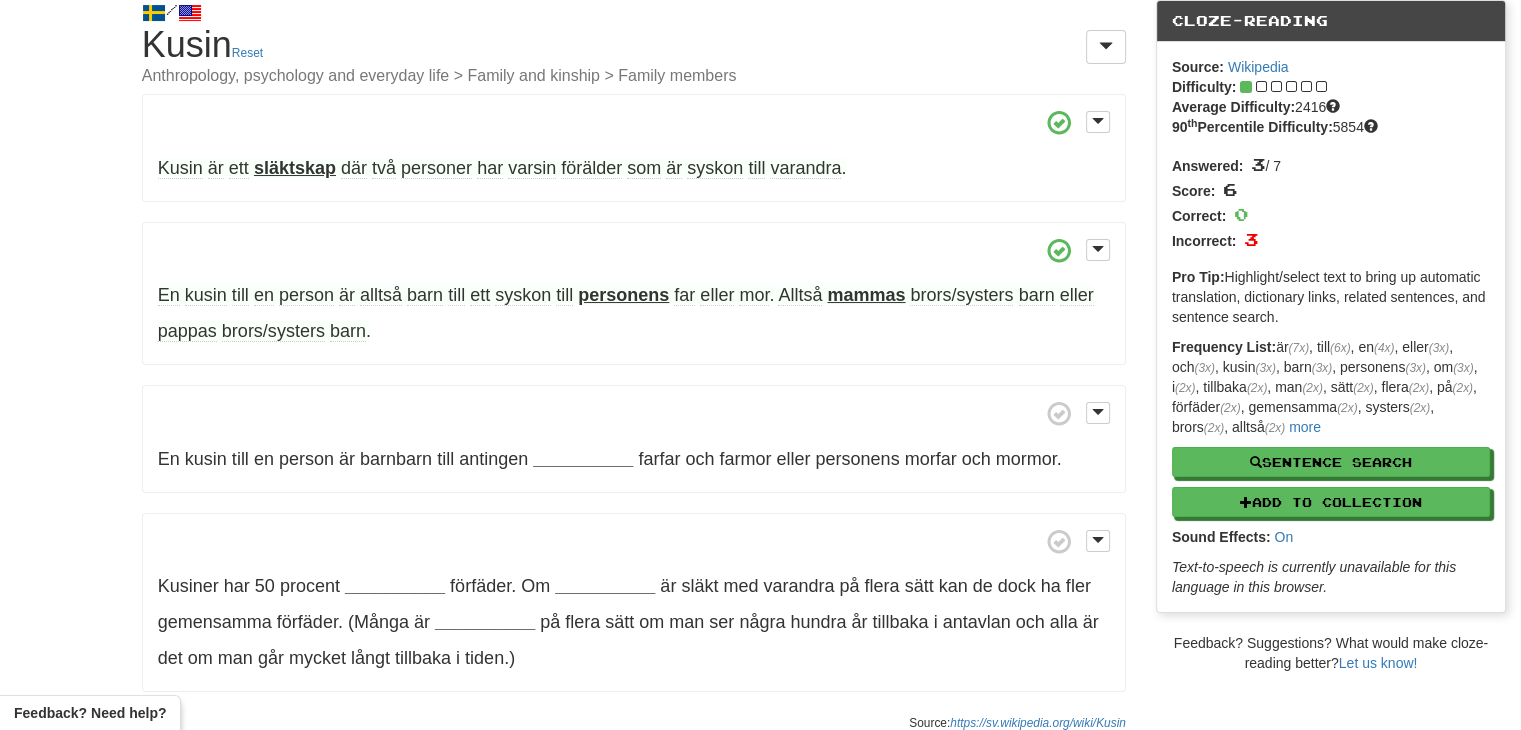 scroll, scrollTop: 100, scrollLeft: 0, axis: vertical 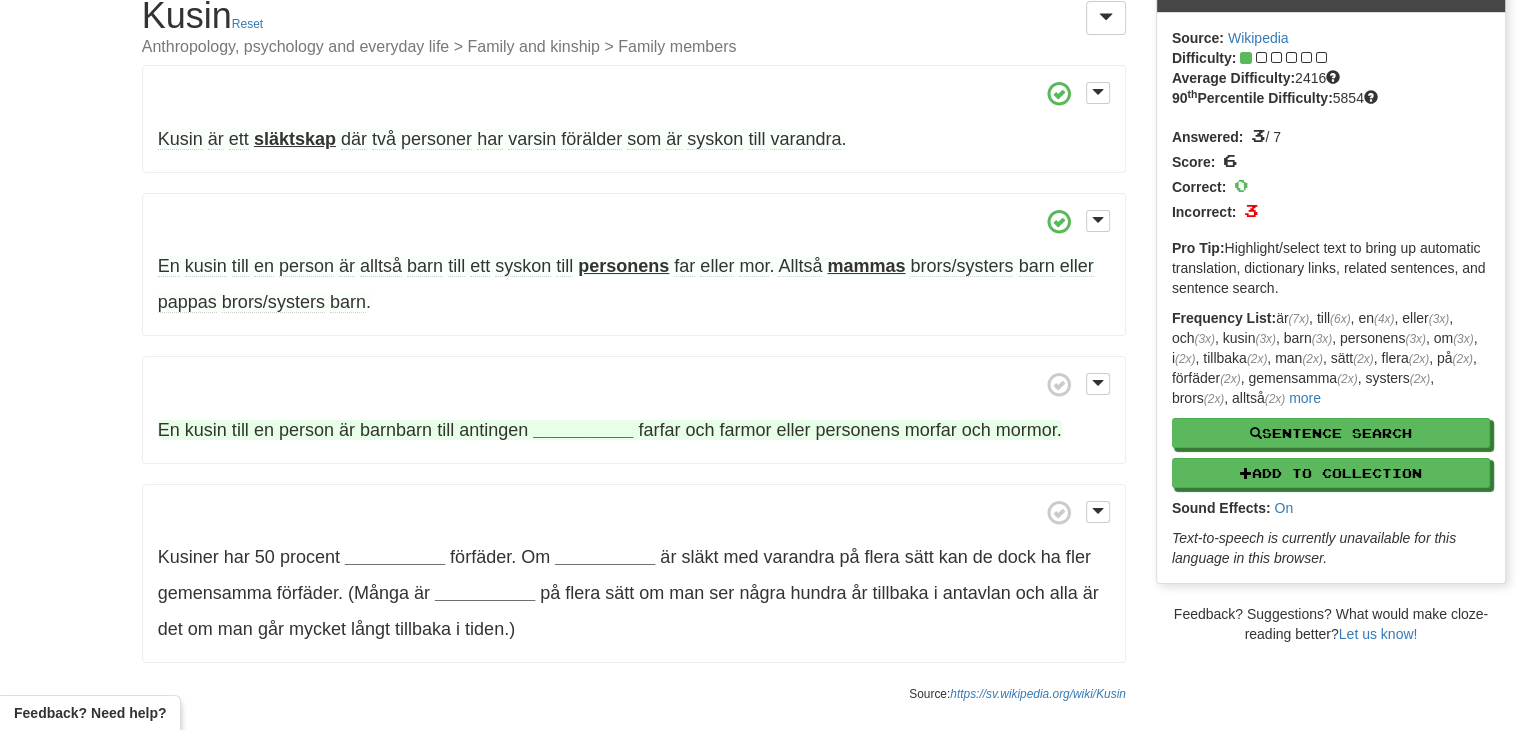 click on "En   kusin   till   en   person   är   barnbarn   till   antingen
[NAME]
farfar   och   farmor   eller   personens   morfar   och   mormor ." at bounding box center (634, 410) 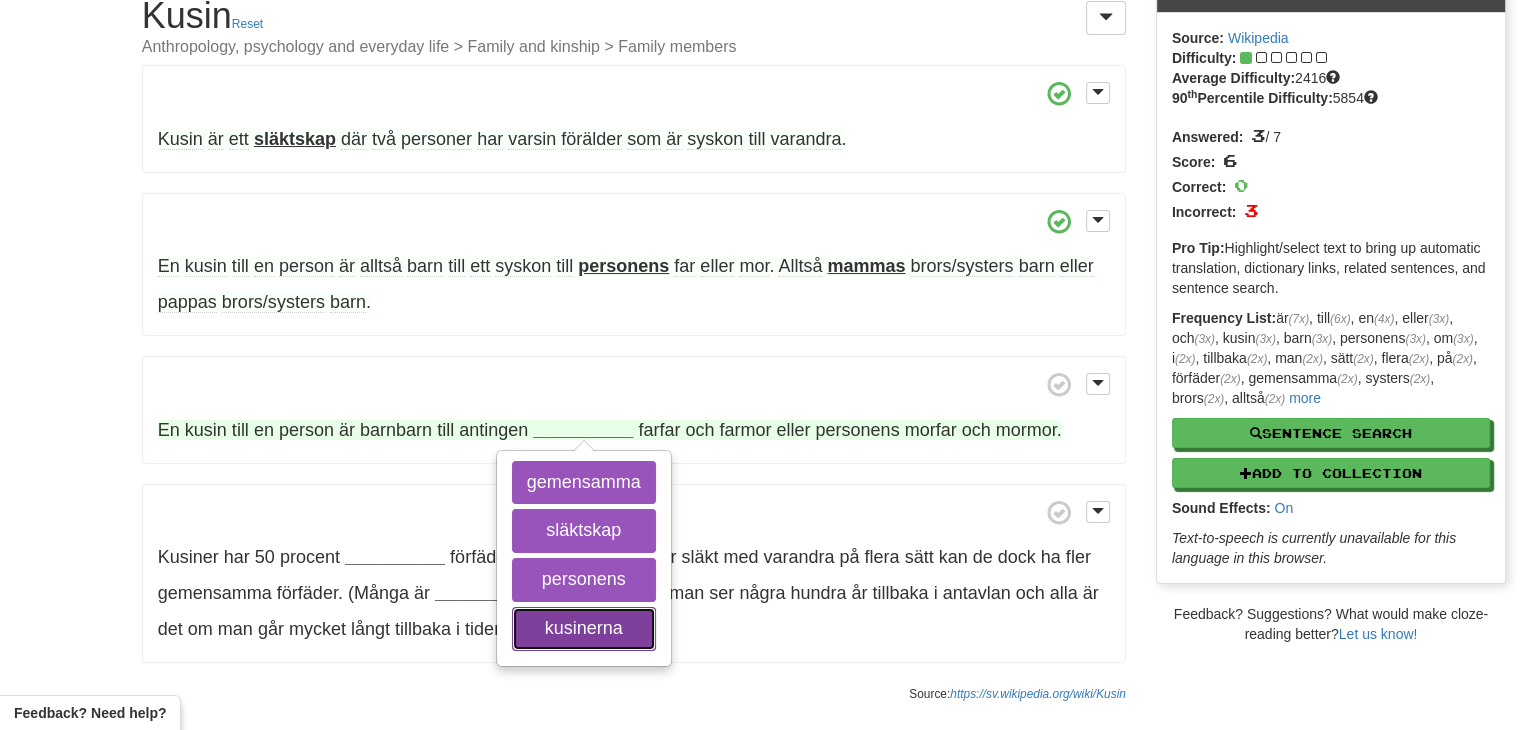 click on "kusinerna" at bounding box center (584, 629) 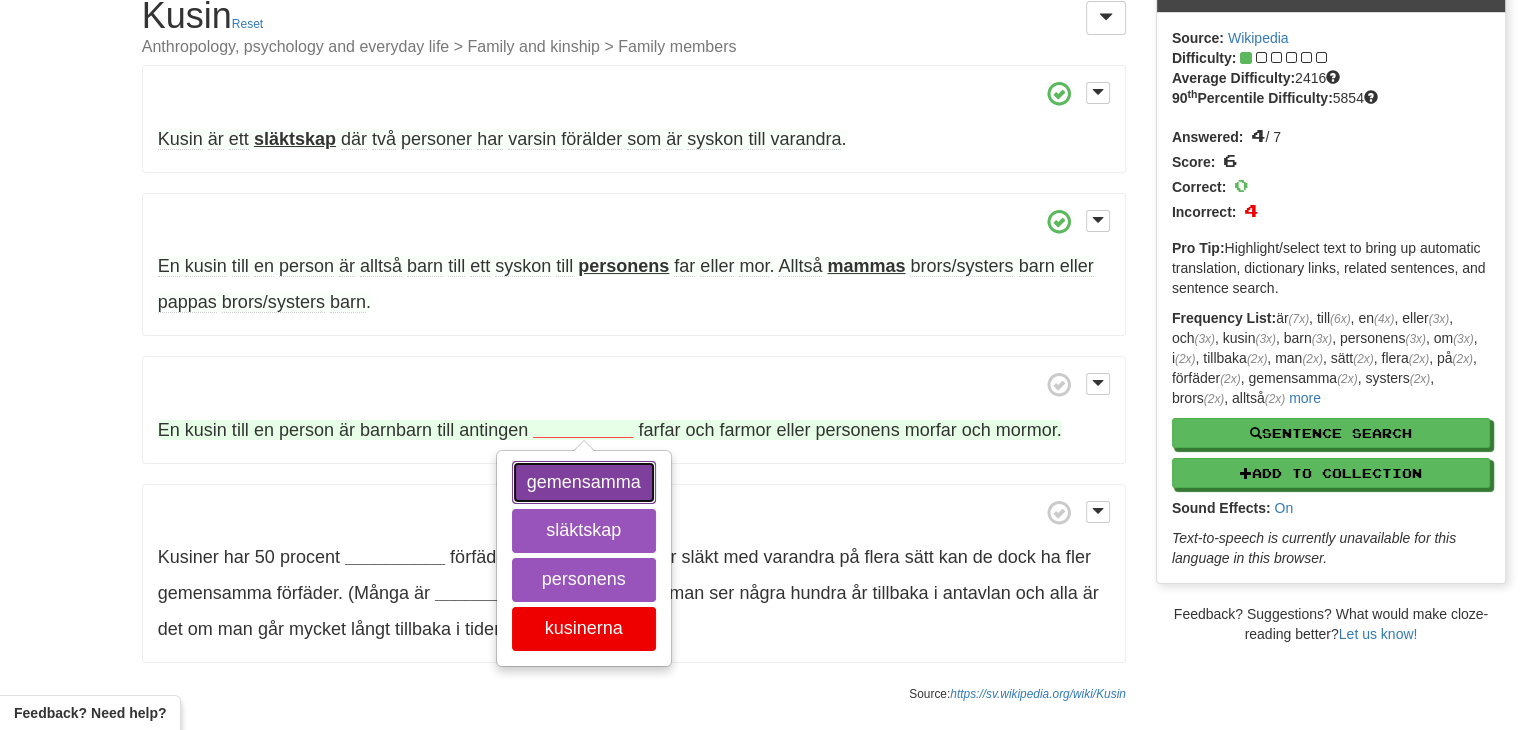 click on "gemensamma" at bounding box center (584, 483) 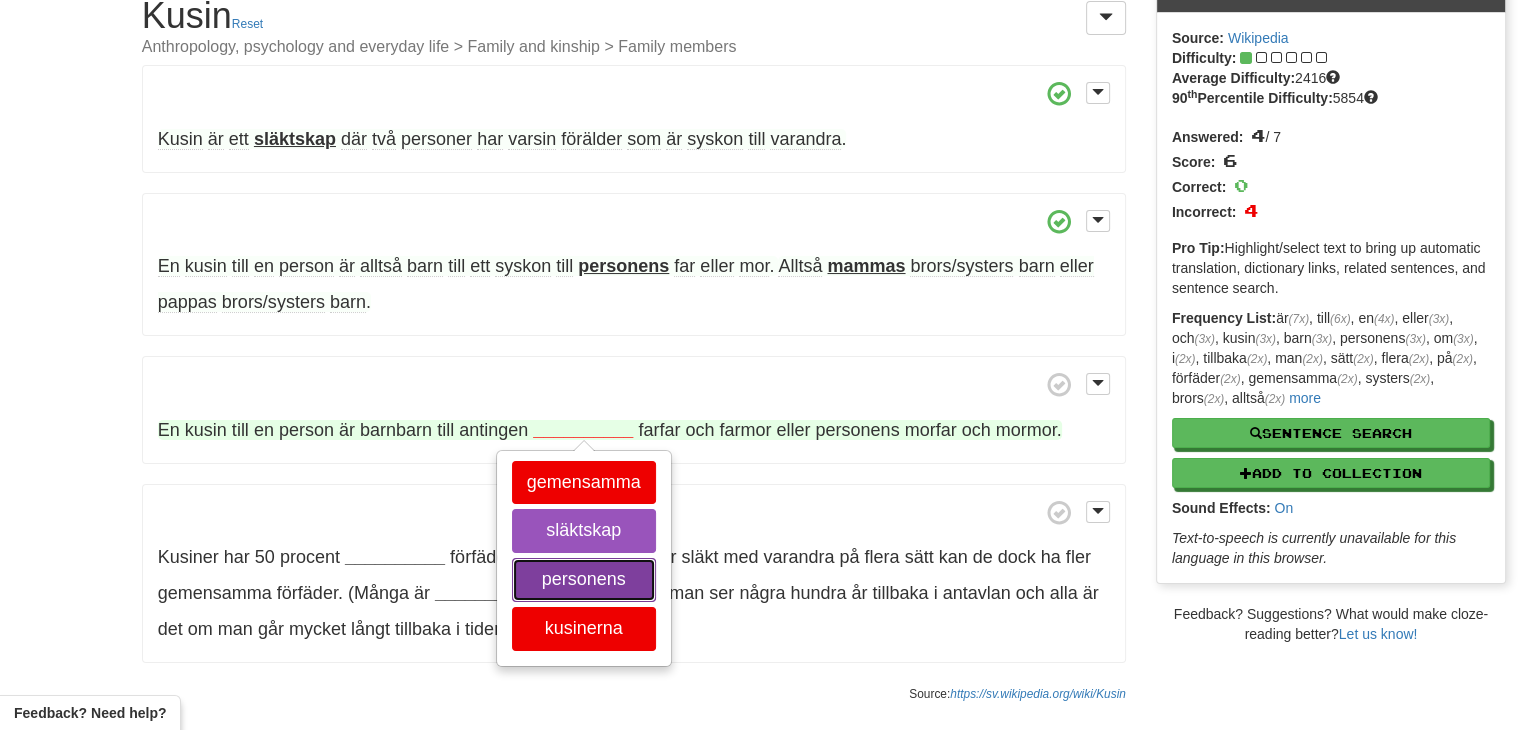 click on "personens" at bounding box center (584, 580) 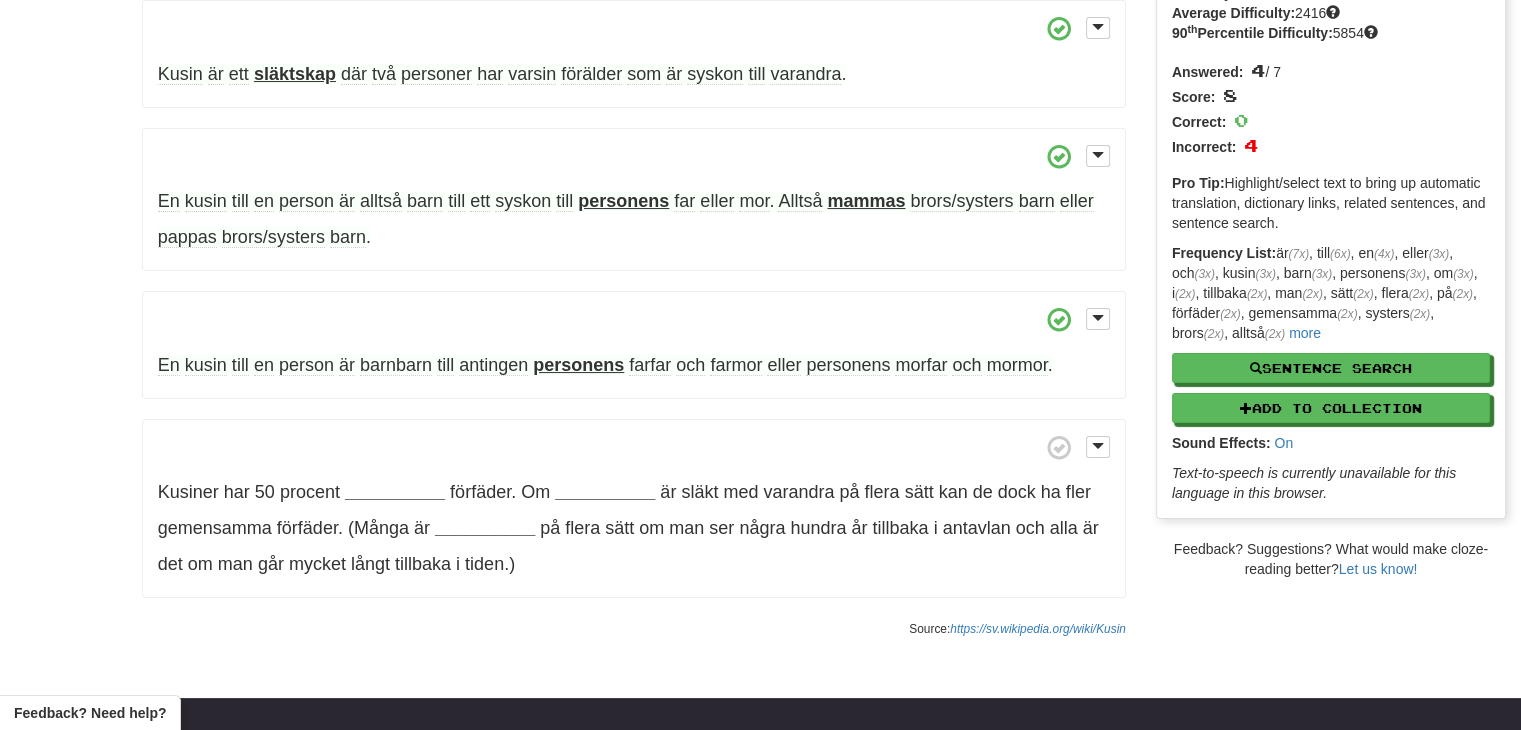 scroll, scrollTop: 200, scrollLeft: 0, axis: vertical 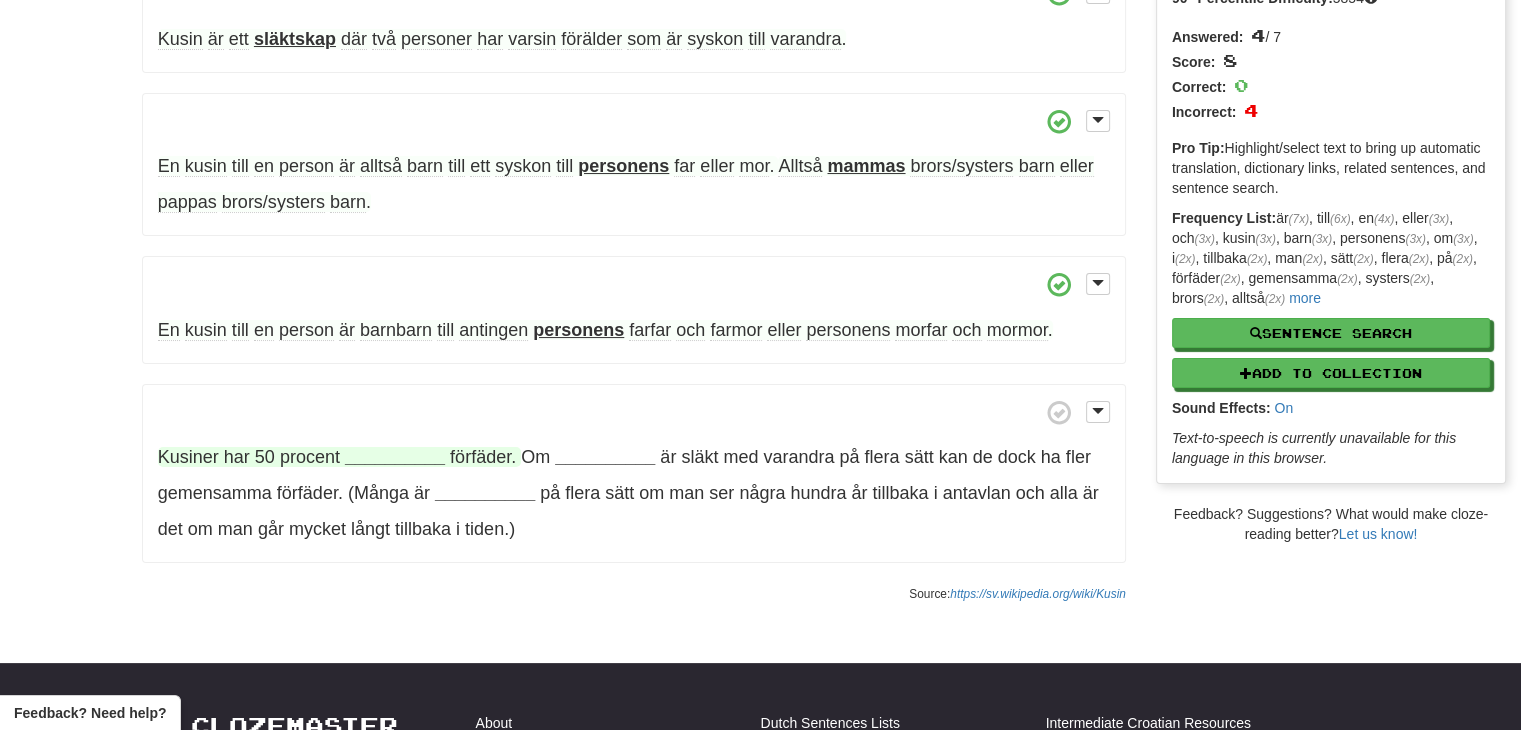 click on "__________" at bounding box center (395, 457) 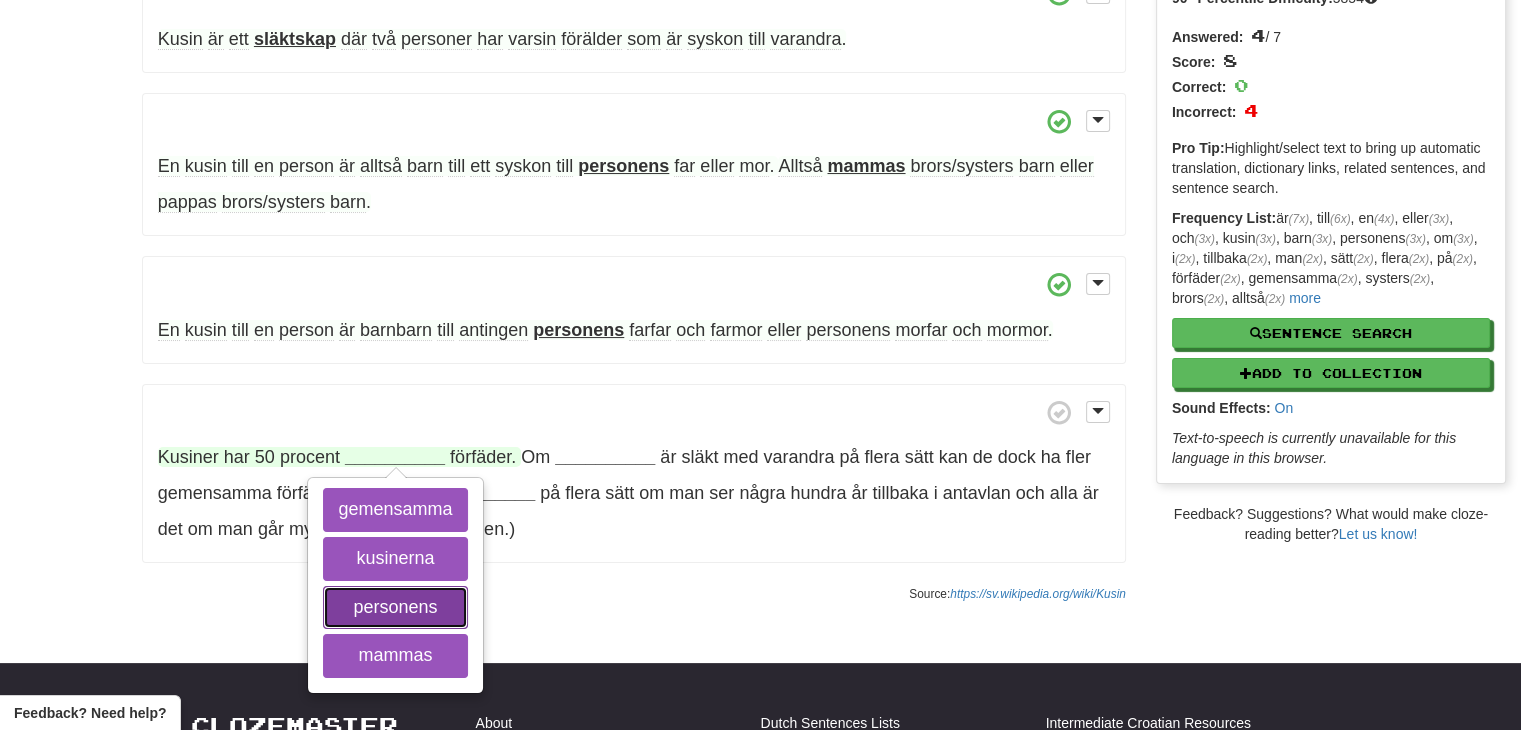 click on "personens" at bounding box center (395, 608) 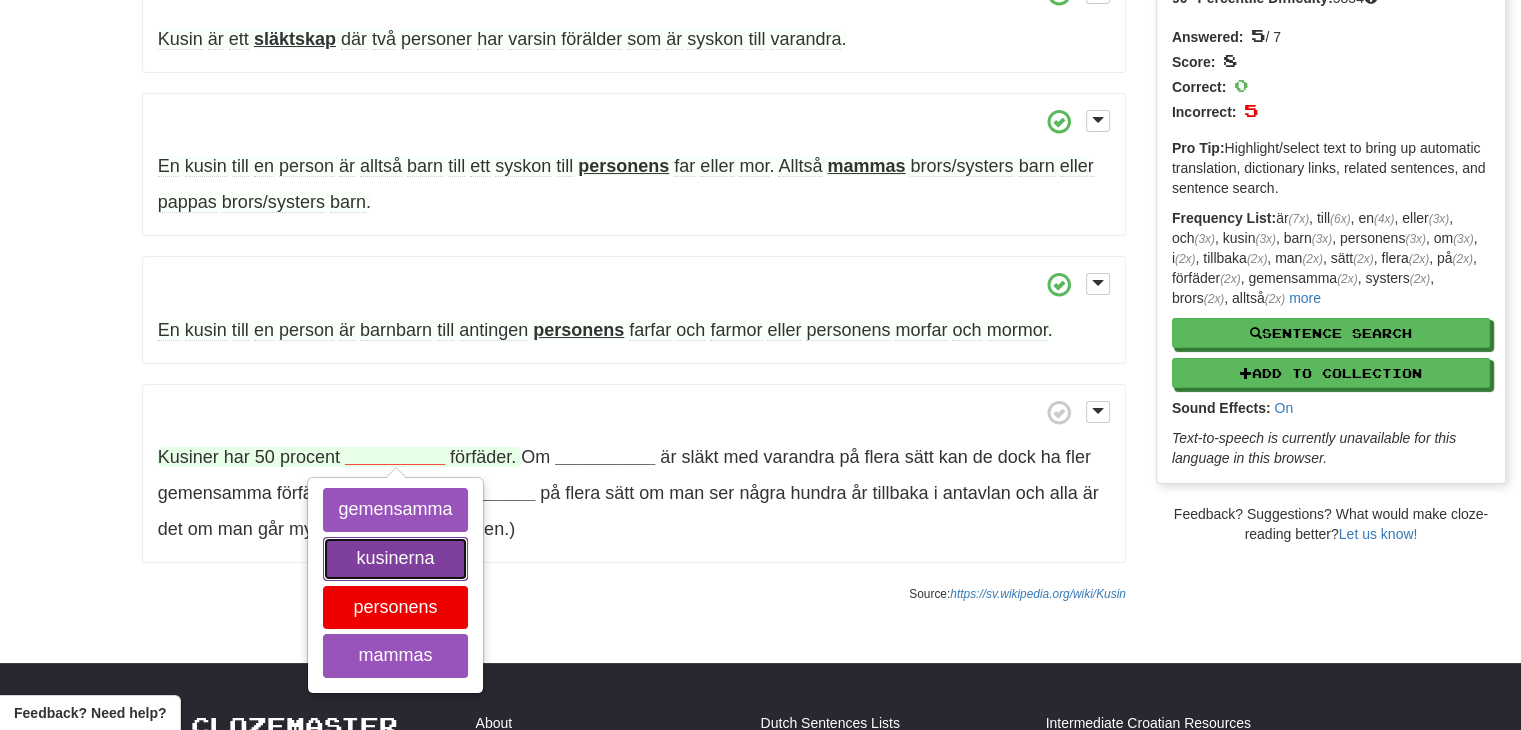 click on "kusinerna" at bounding box center (395, 559) 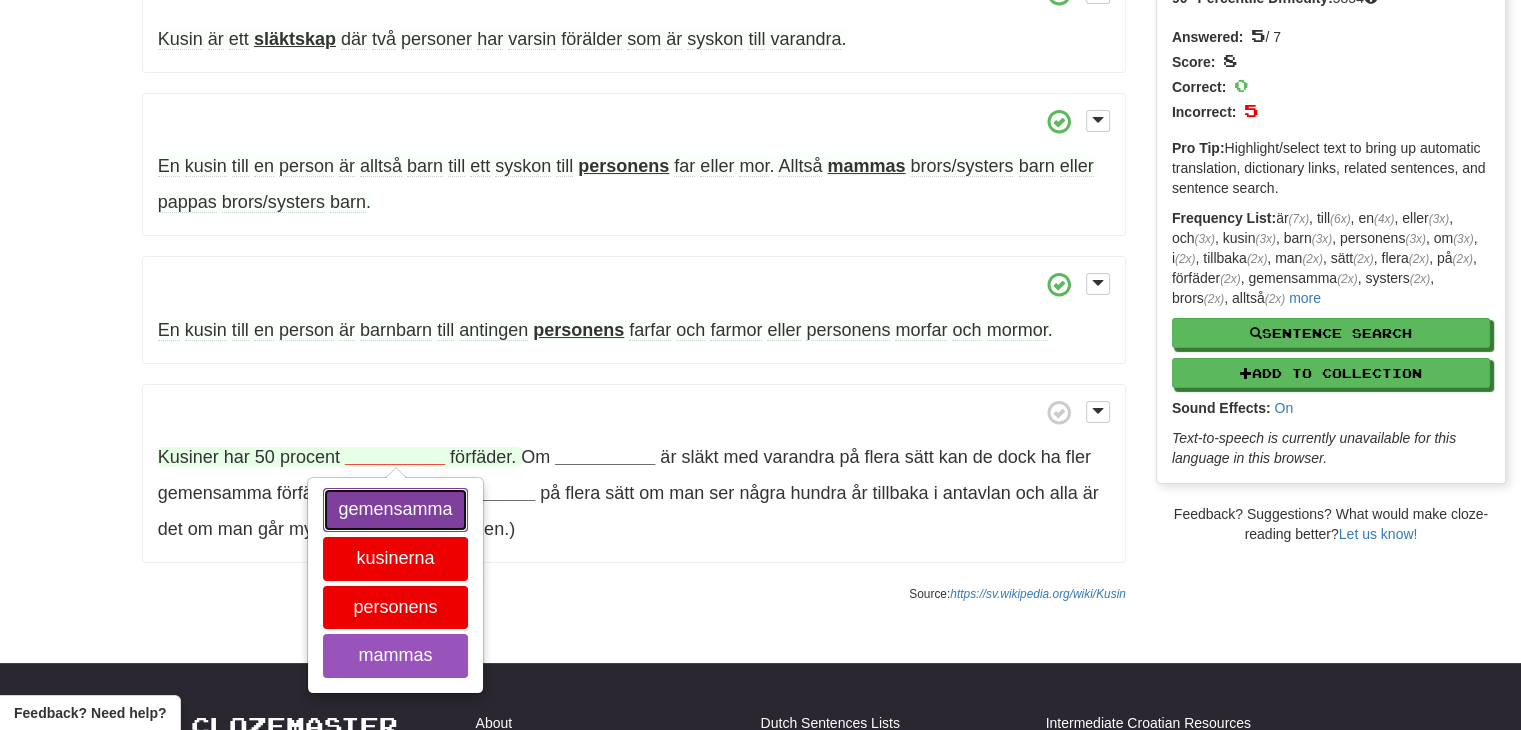 click on "gemensamma" at bounding box center (395, 510) 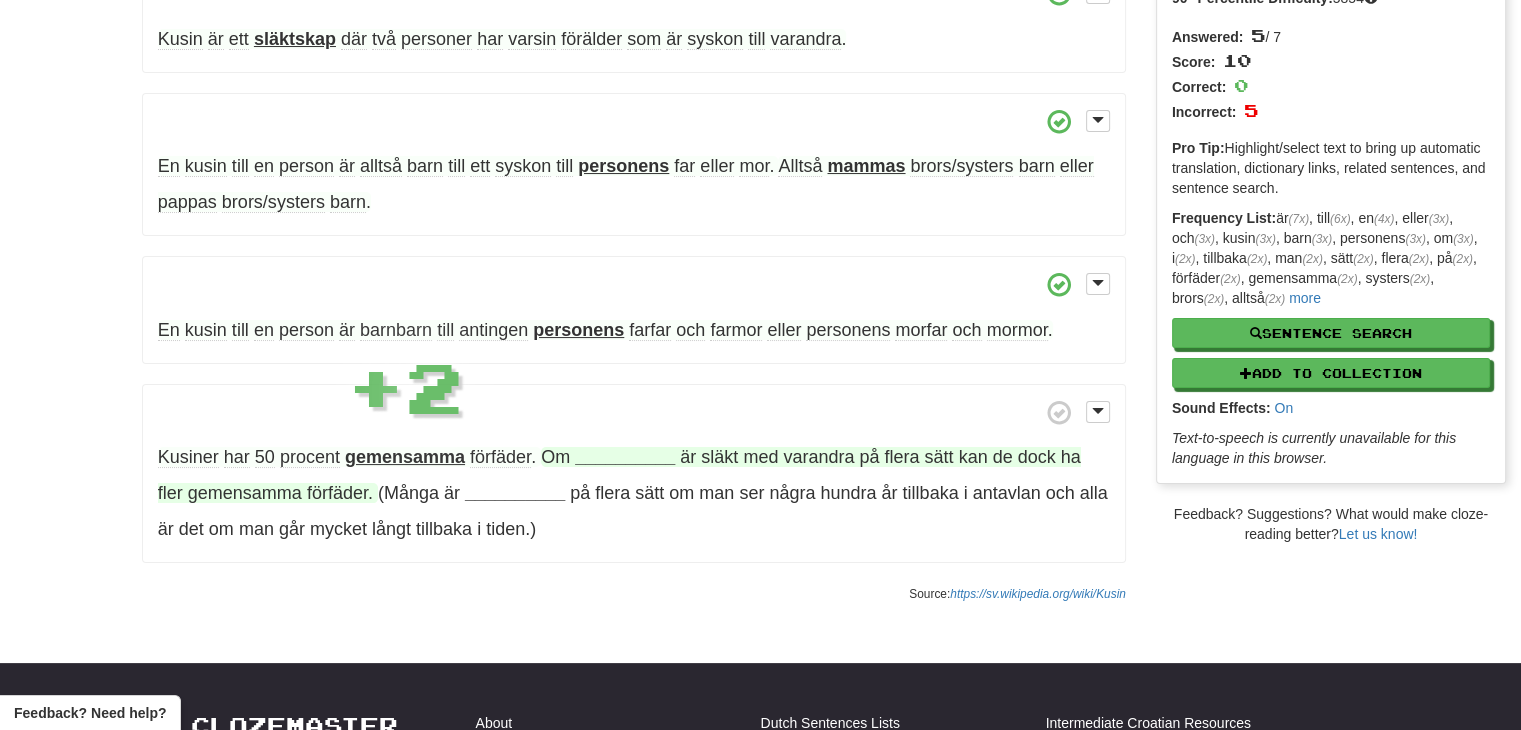 click on "__________" at bounding box center (625, 457) 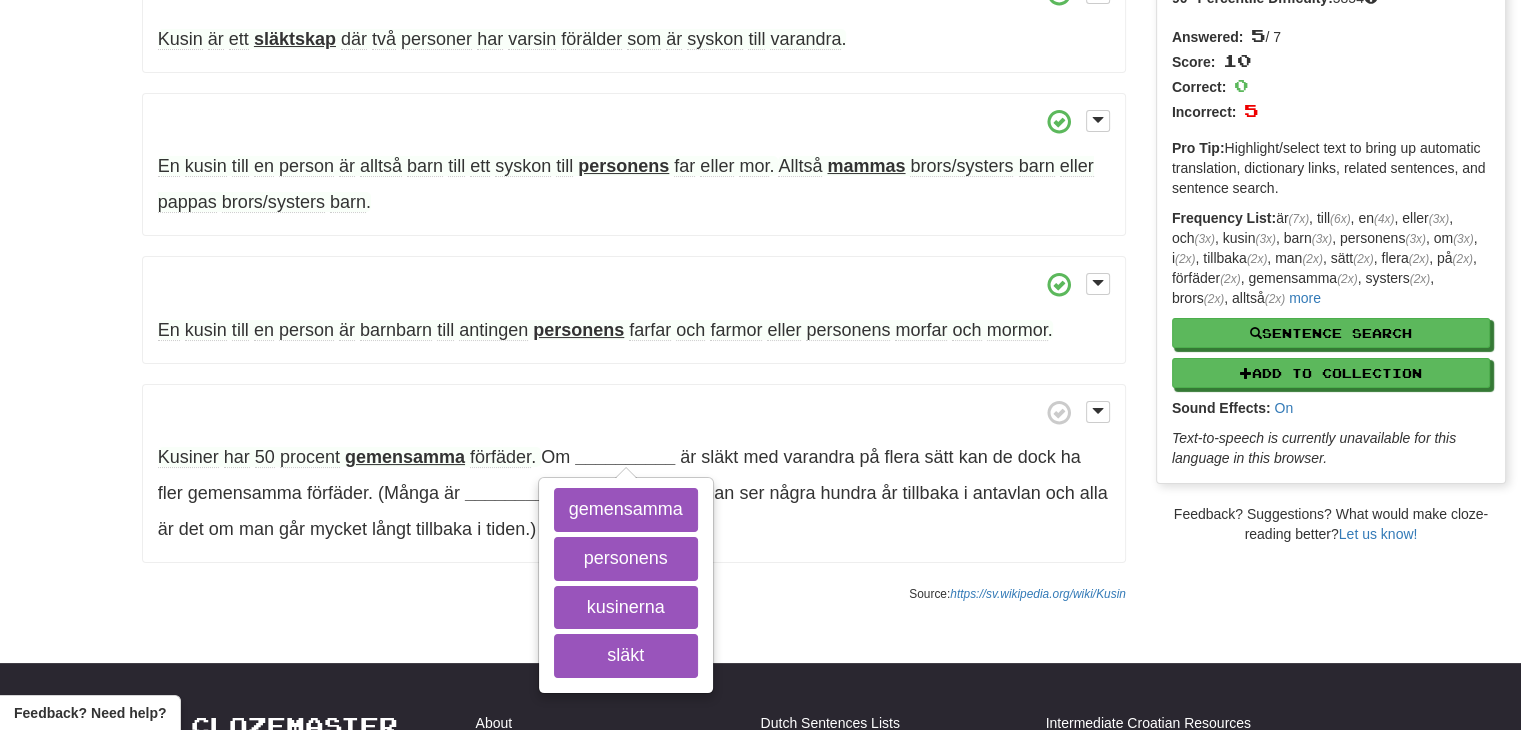 click on "Kusiner   har   50   procent
gemensamma
förfäder .
Om
[NAME] gemensamma personens kusinerna släkt
är   släkt   med   varandra   på   flera   sätt   kan   de   dock   ha   fler   gemensamma   förfäder .
(Många   är
[RELATIONSHIP]
på   flera   sätt   om   man   ser   några   hundra   år   tillbaka   i   antavlan   och   alla   är   det   om   man   går   mycket   långt   tillbaka   i   tiden . )" at bounding box center (634, 474) 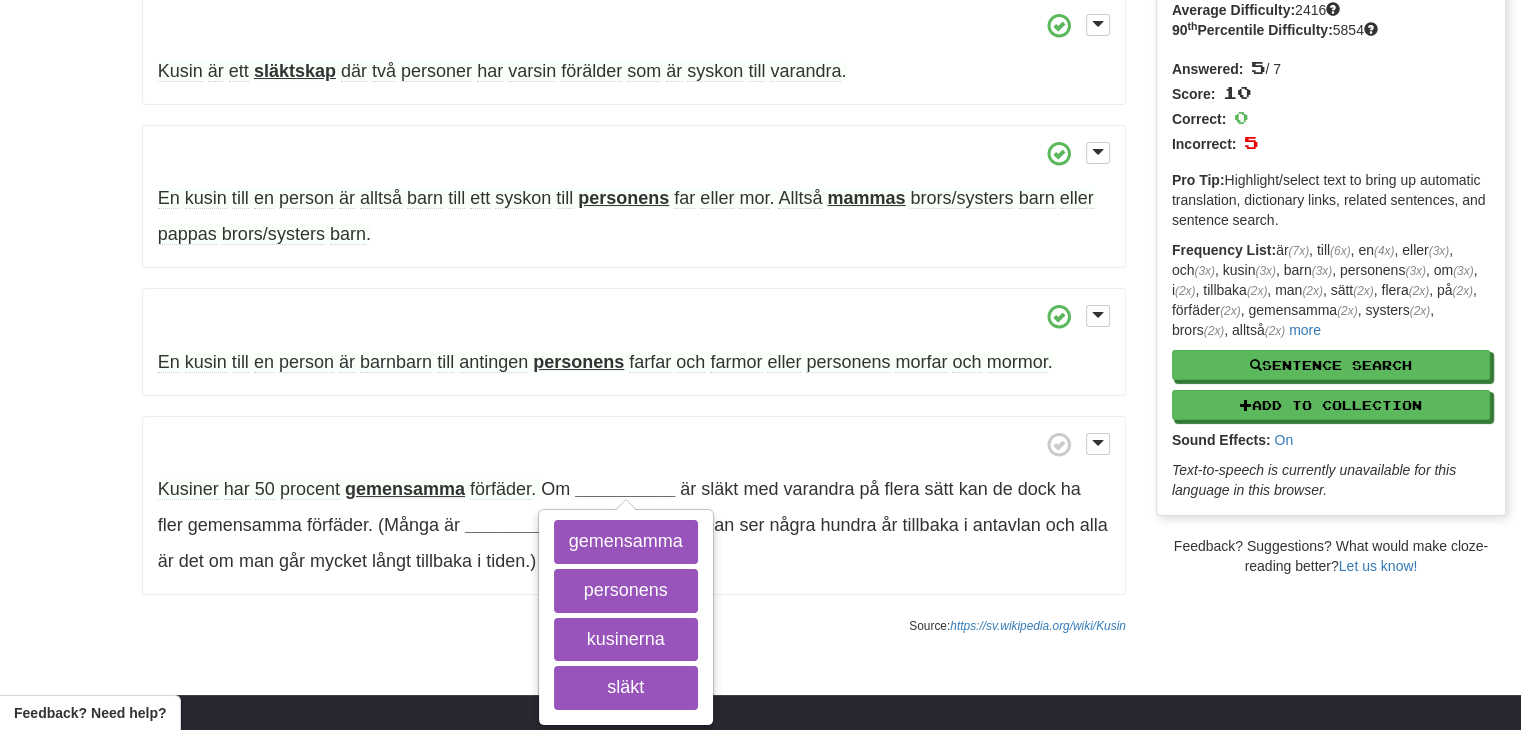 scroll, scrollTop: 200, scrollLeft: 0, axis: vertical 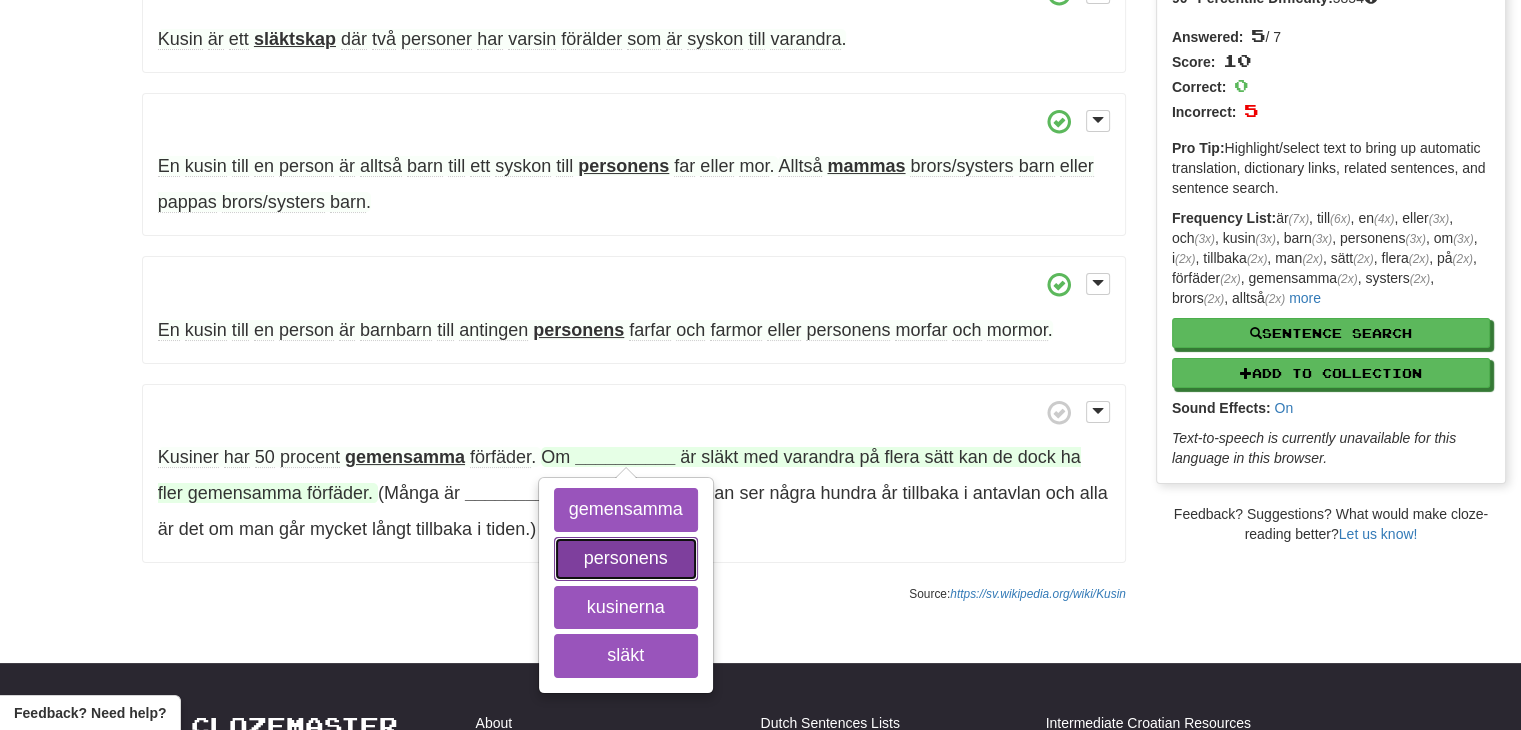 click on "personens" at bounding box center (626, 559) 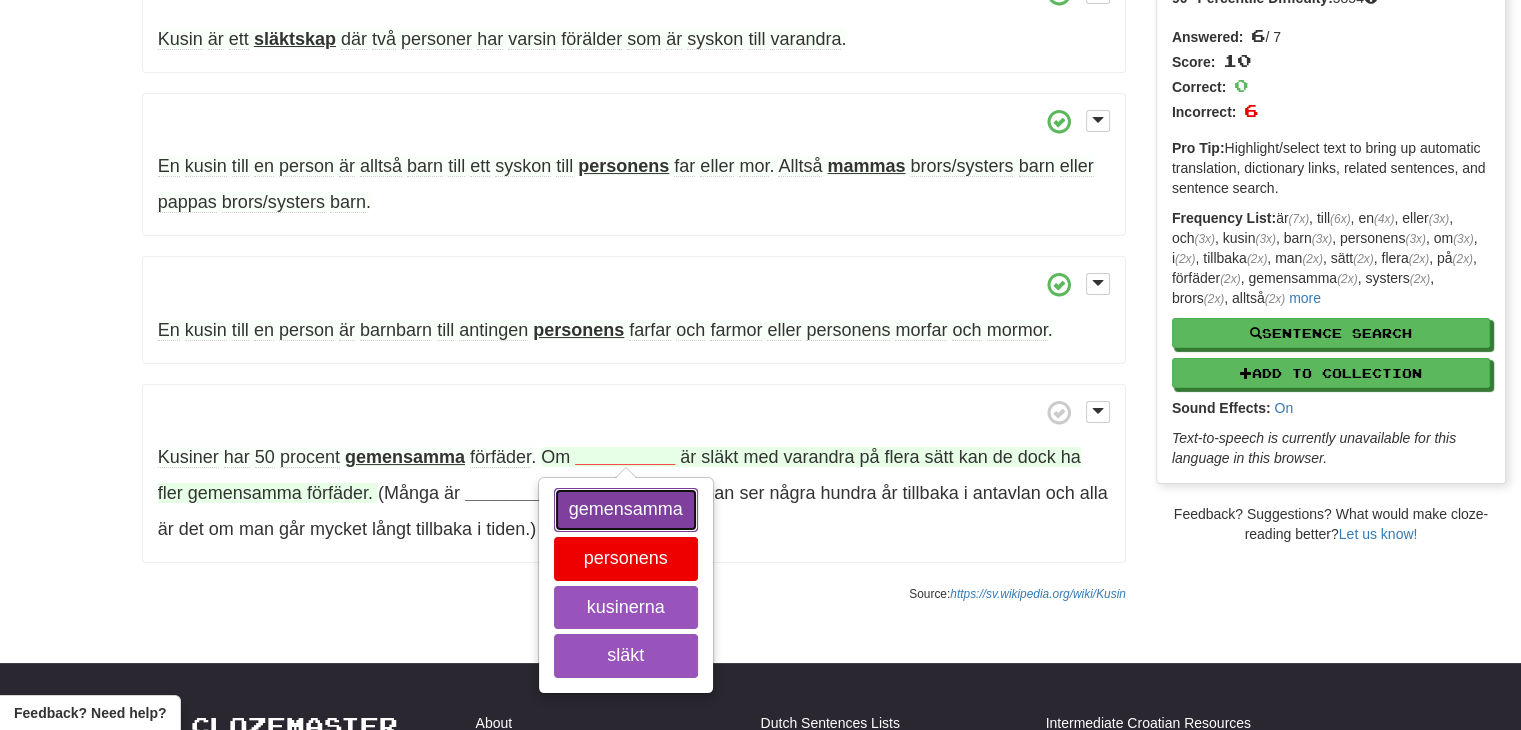 click on "gemensamma" at bounding box center (626, 510) 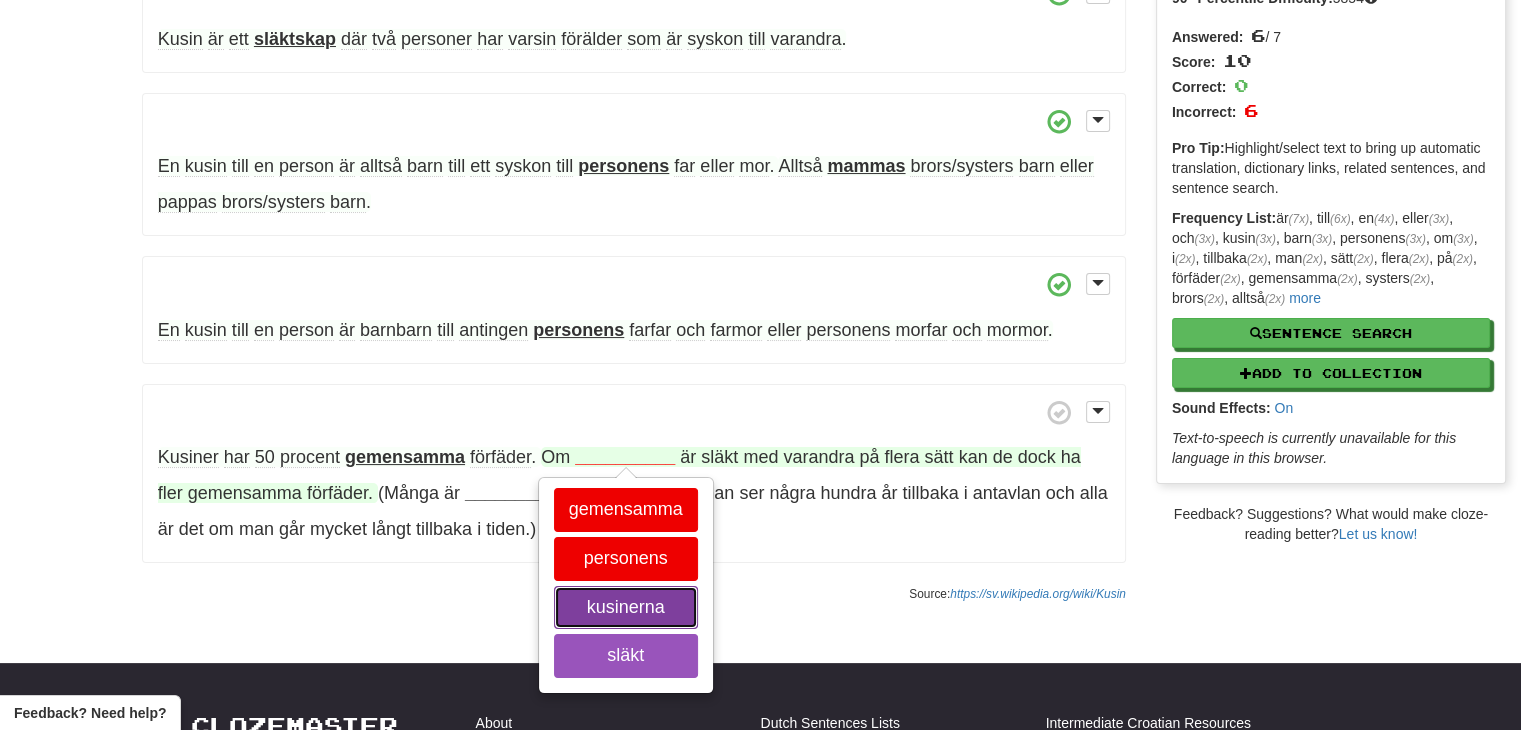 click on "kusinerna" at bounding box center [626, 608] 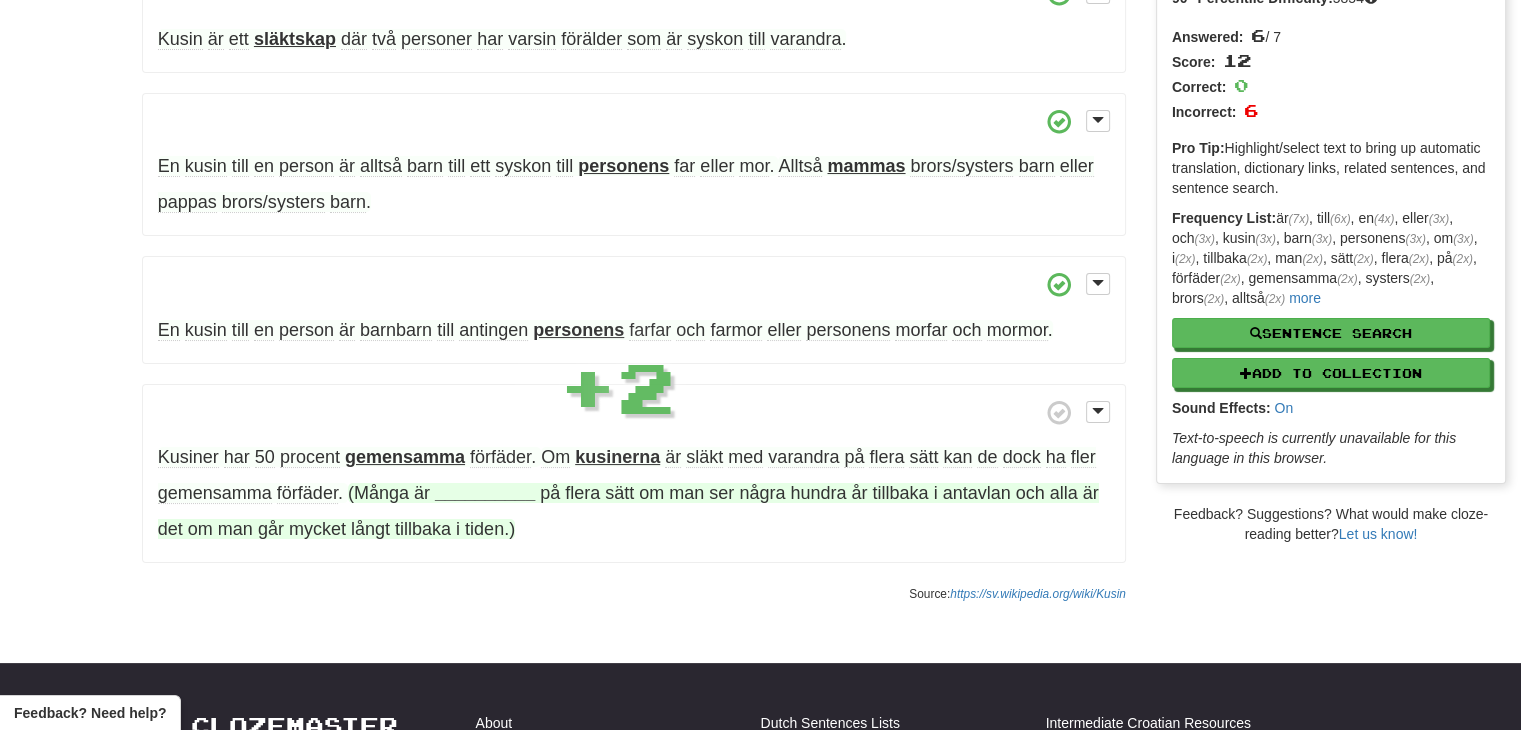 click on "__________" at bounding box center (485, 493) 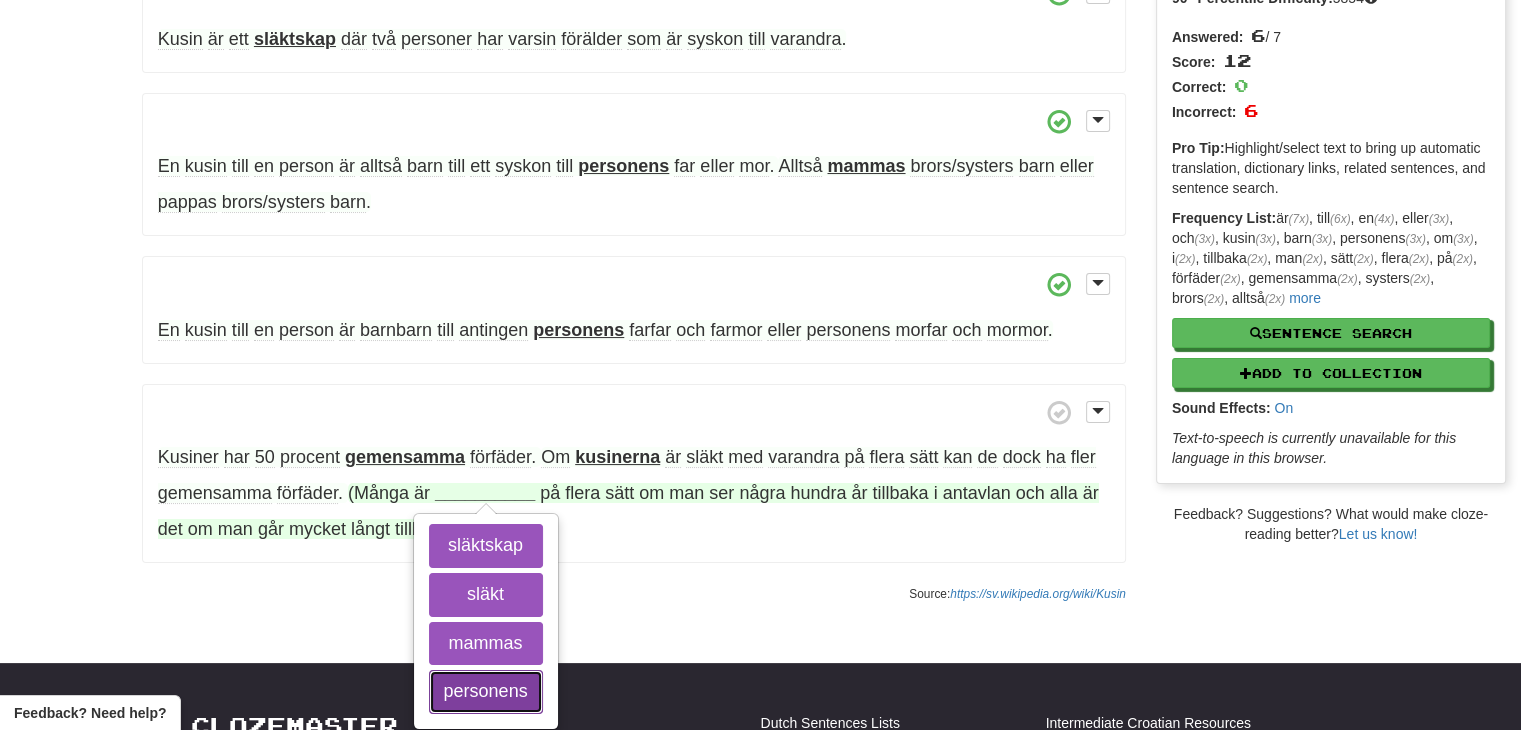 click on "personens" at bounding box center (486, 692) 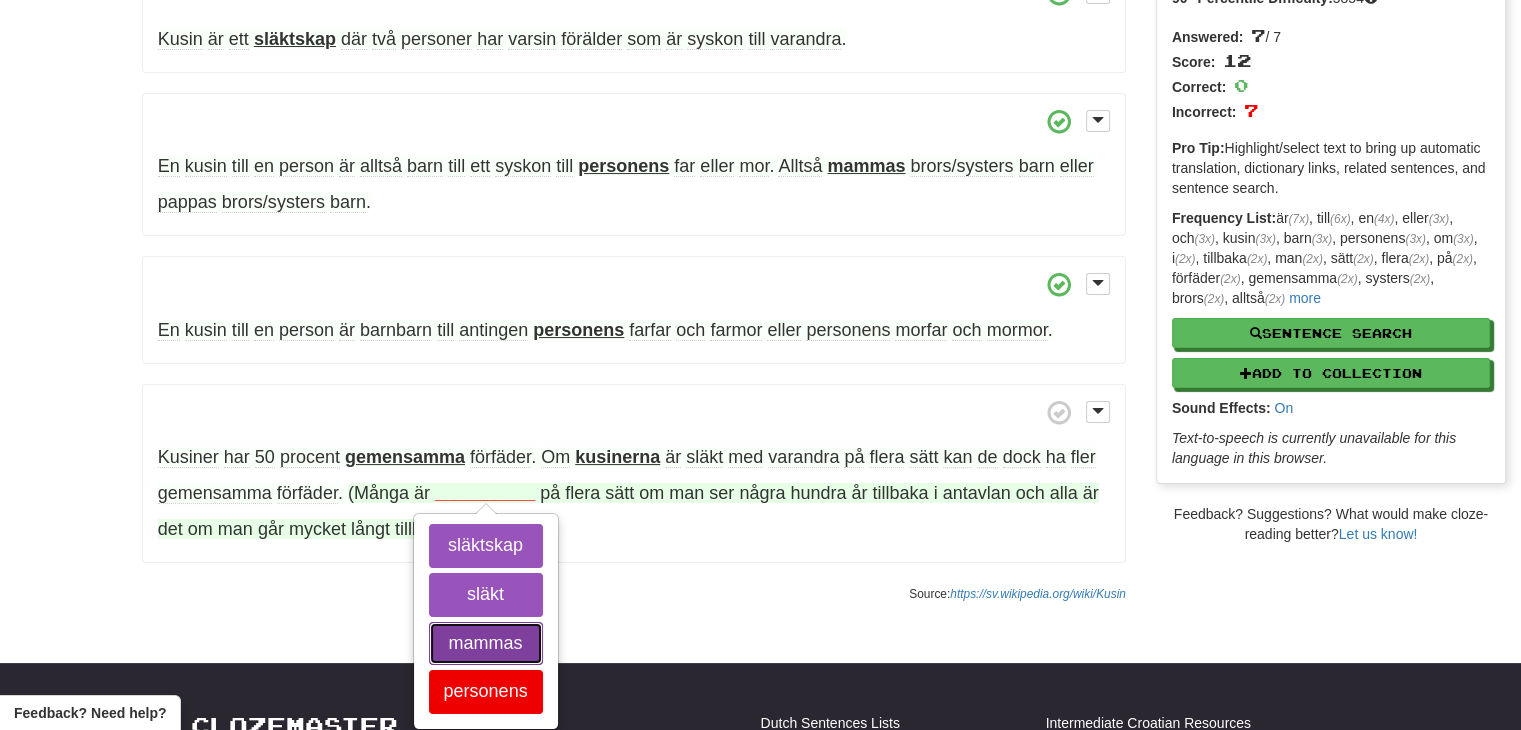 click on "mammas" at bounding box center [486, 644] 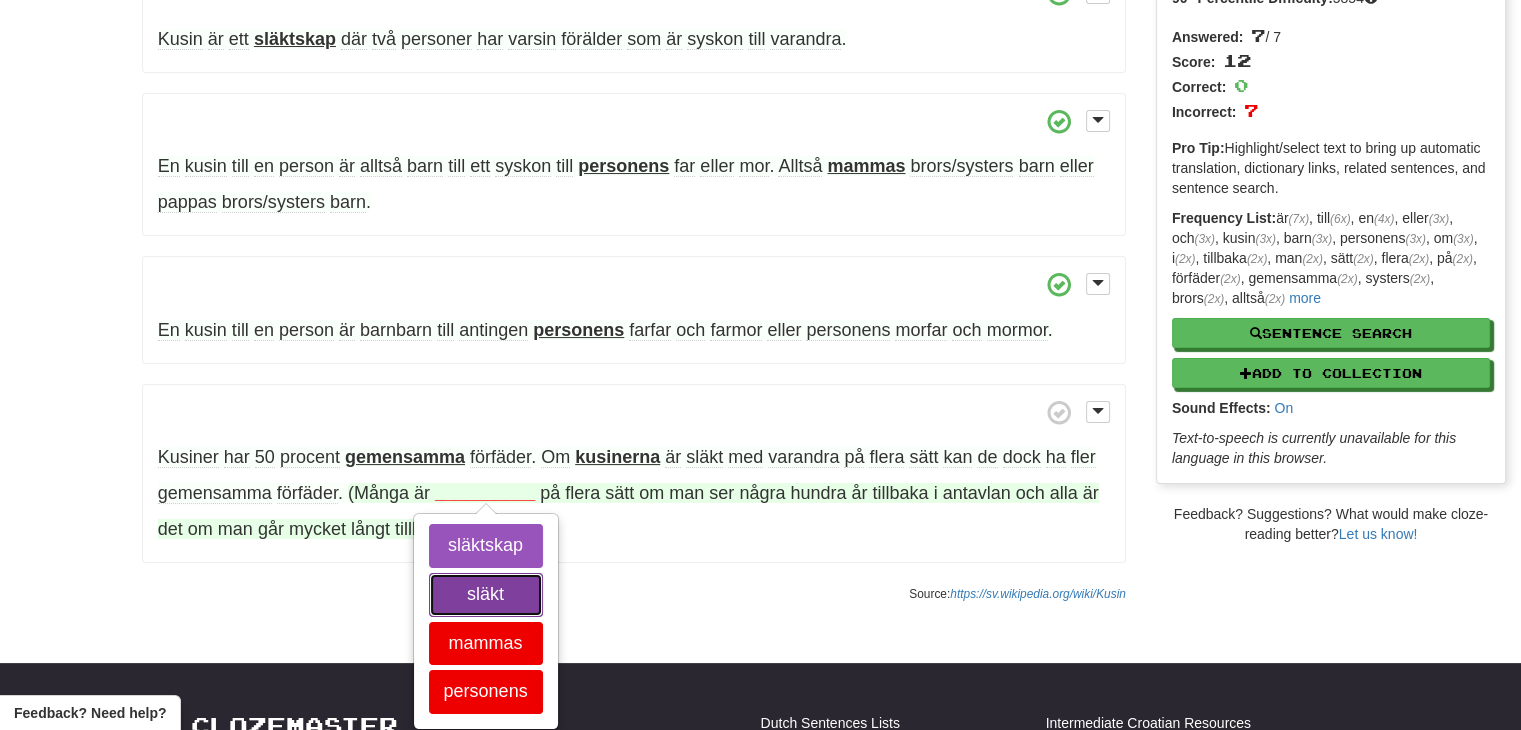 click on "släkt" at bounding box center (486, 595) 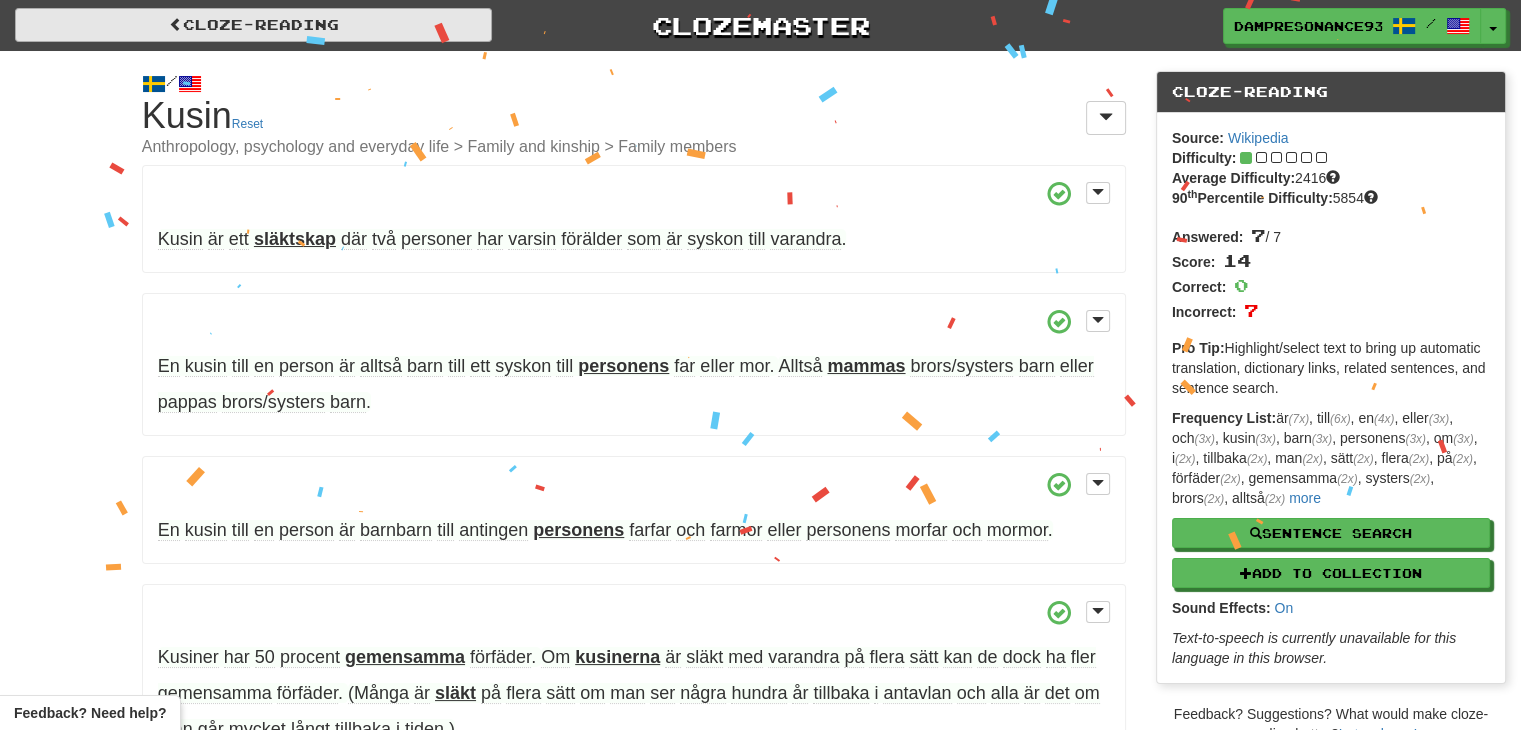 scroll, scrollTop: 0, scrollLeft: 0, axis: both 